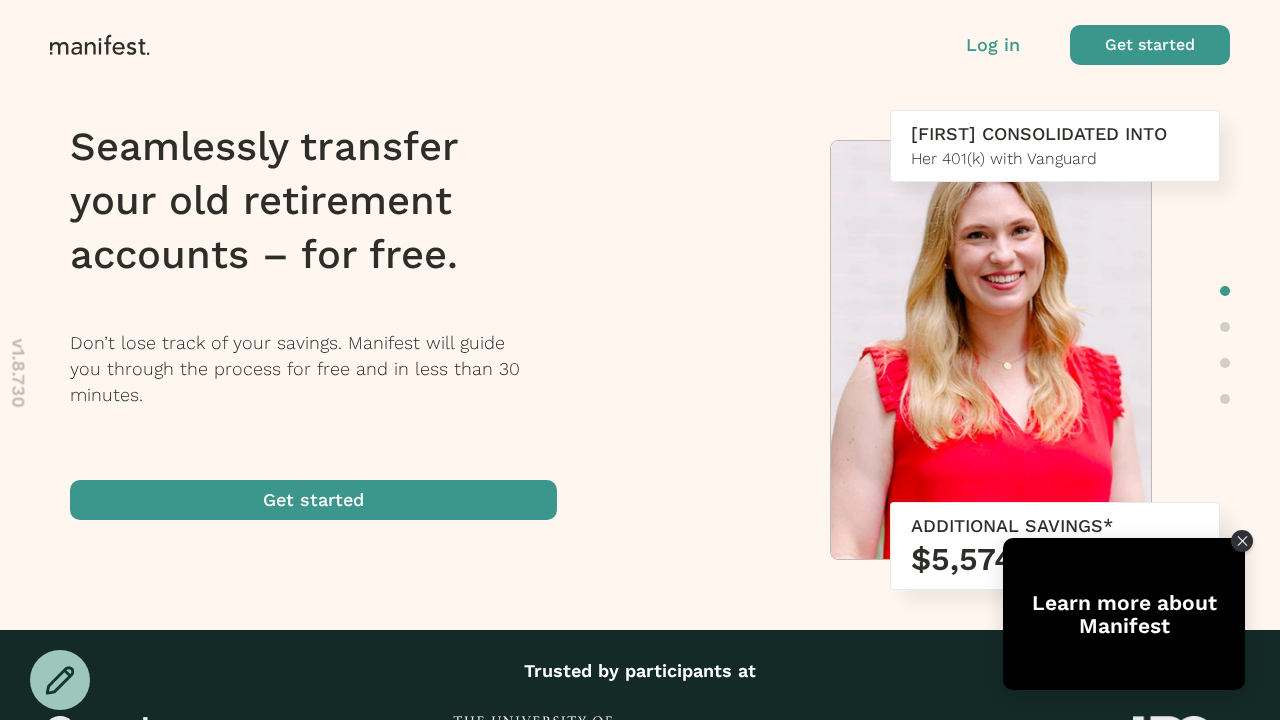 scroll, scrollTop: 0, scrollLeft: 0, axis: both 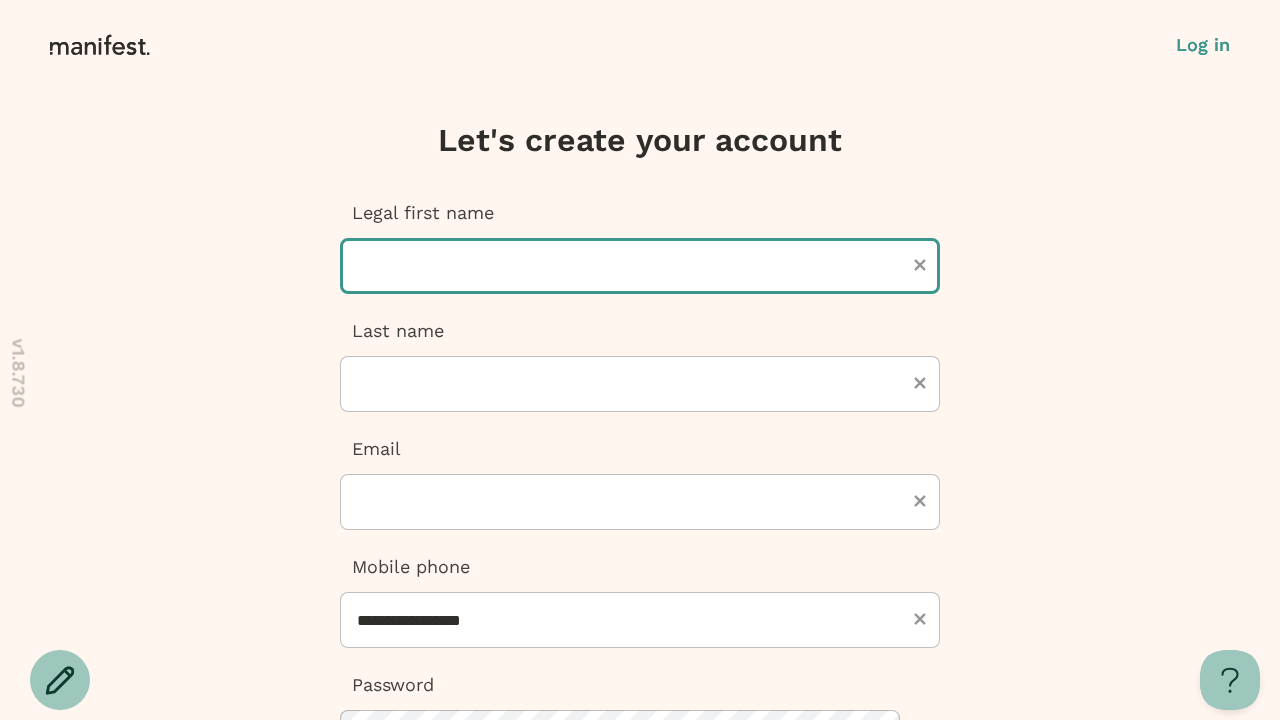 click at bounding box center (640, 266) 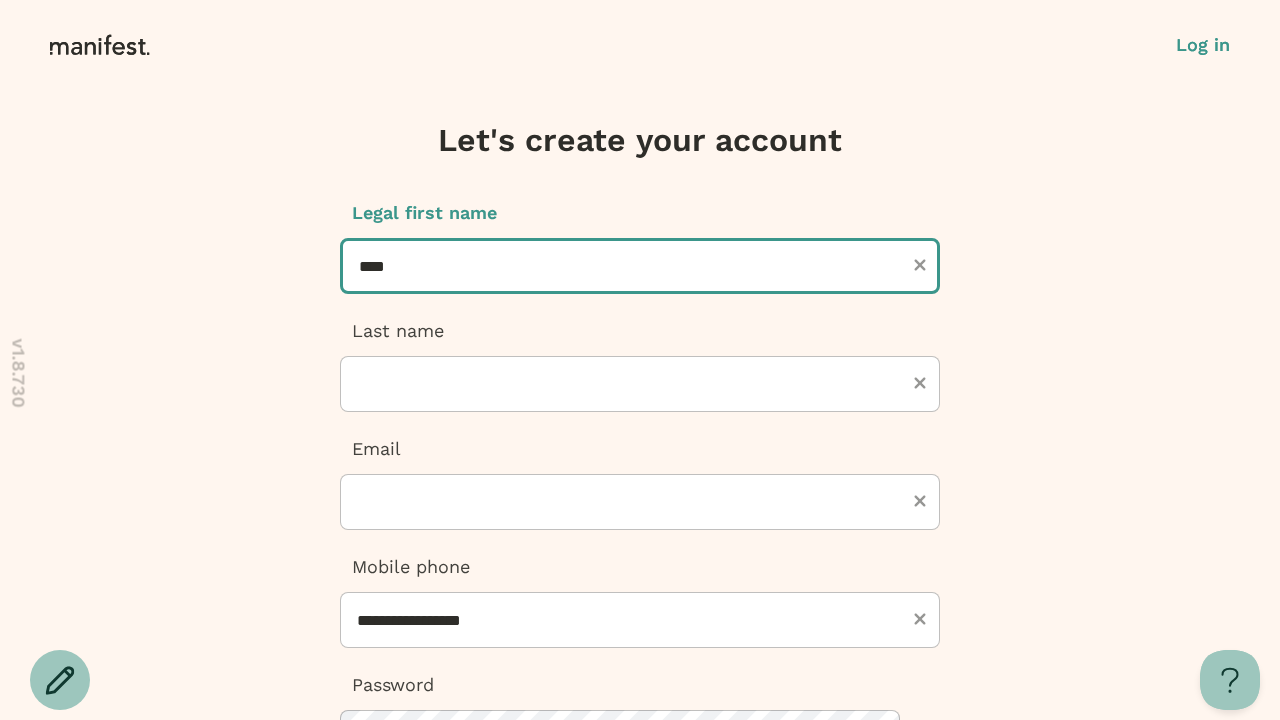 type on "****" 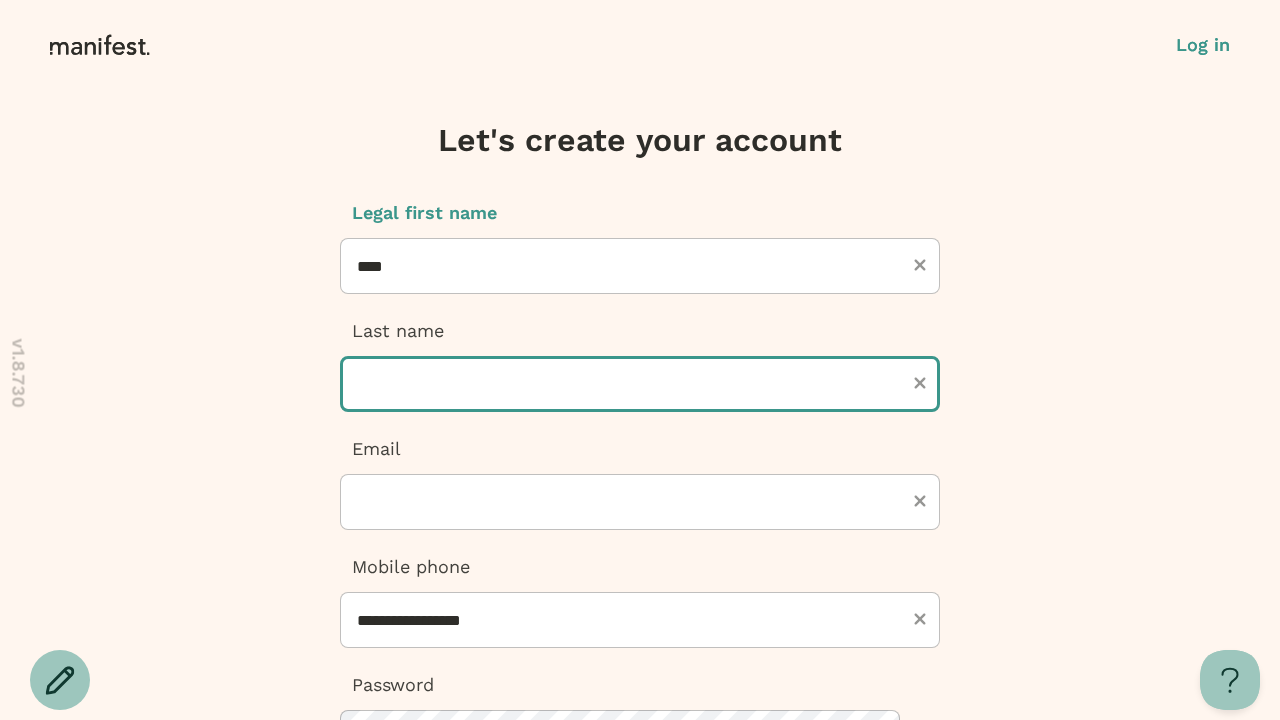 click at bounding box center [640, 384] 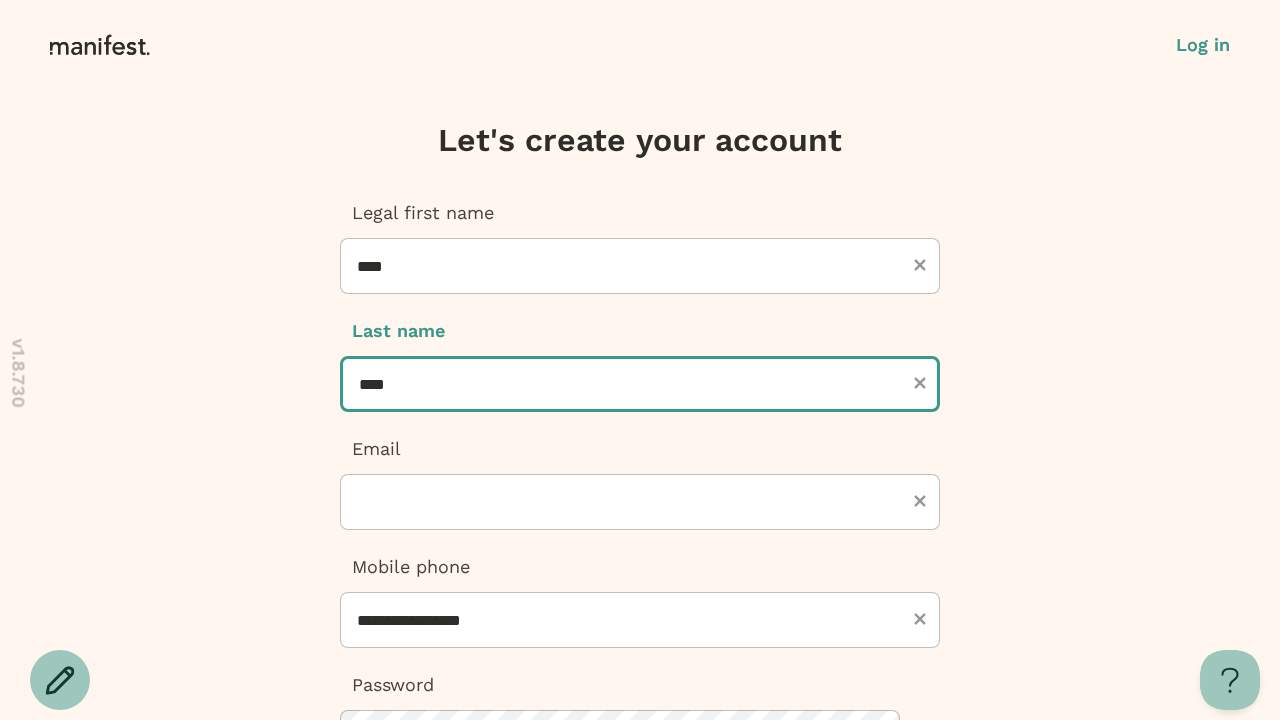 type on "****" 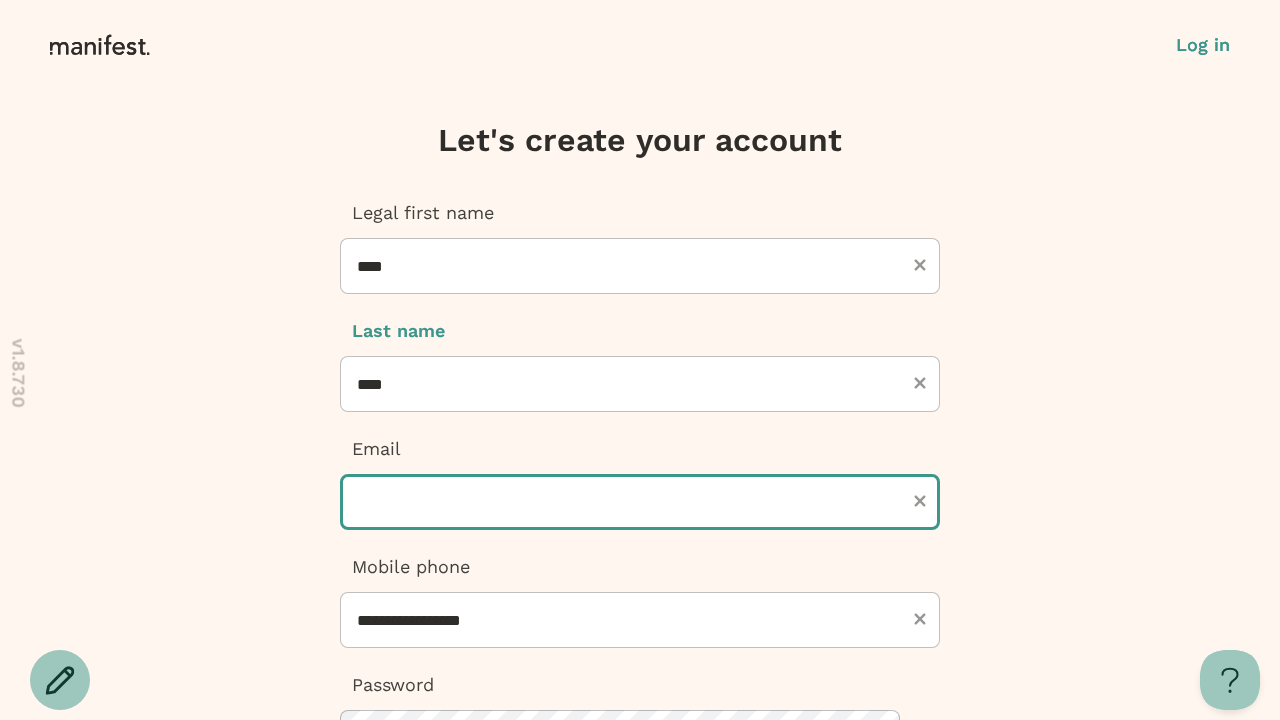 click at bounding box center (640, 502) 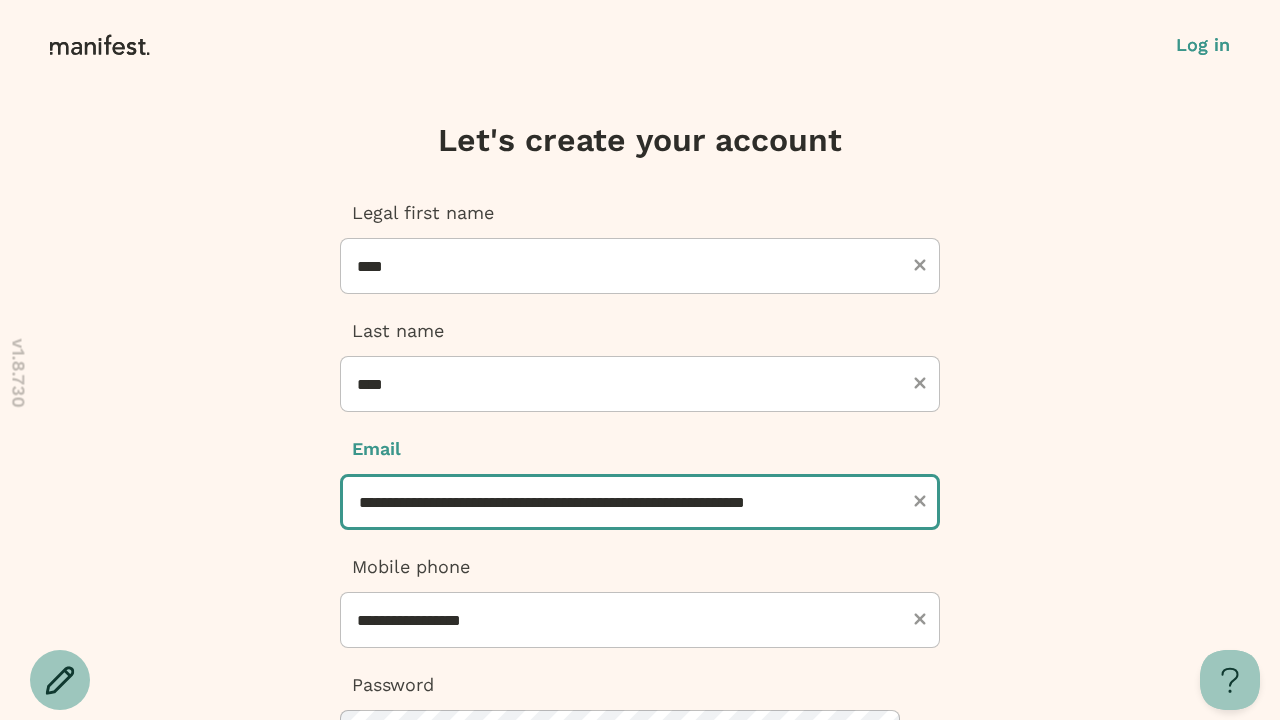scroll, scrollTop: 0, scrollLeft: 35, axis: horizontal 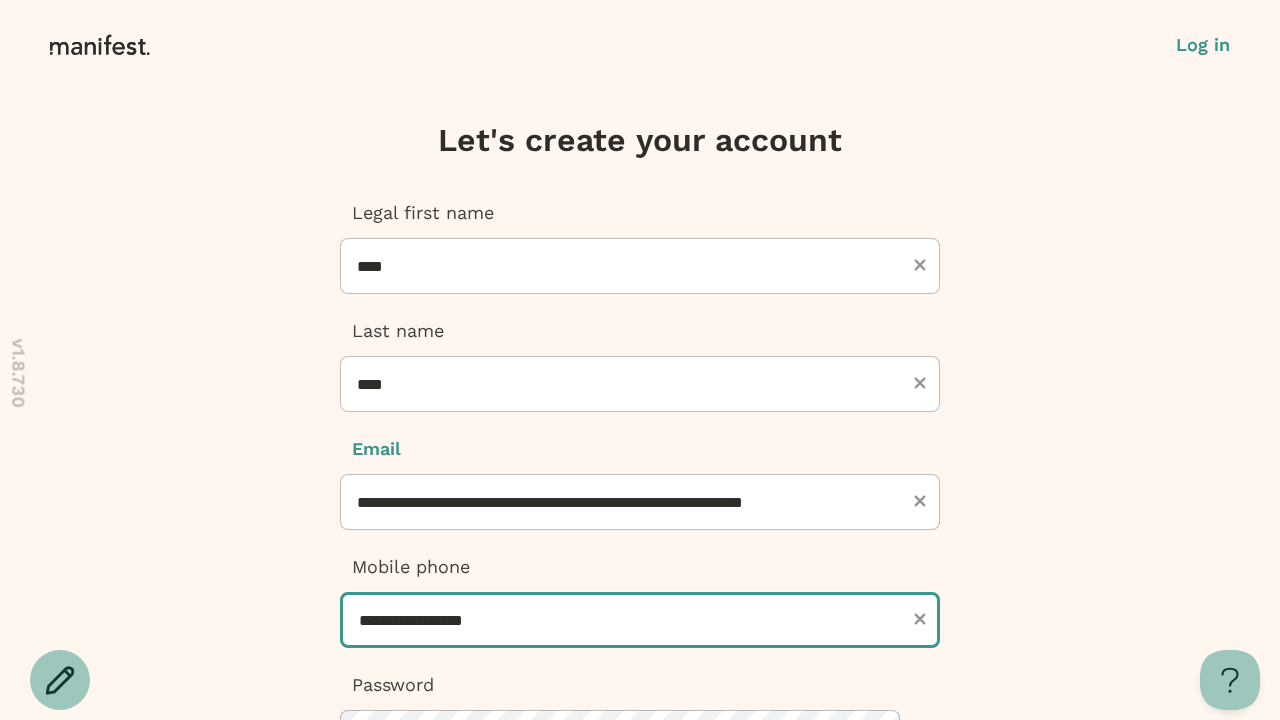 click on "**********" at bounding box center (640, 620) 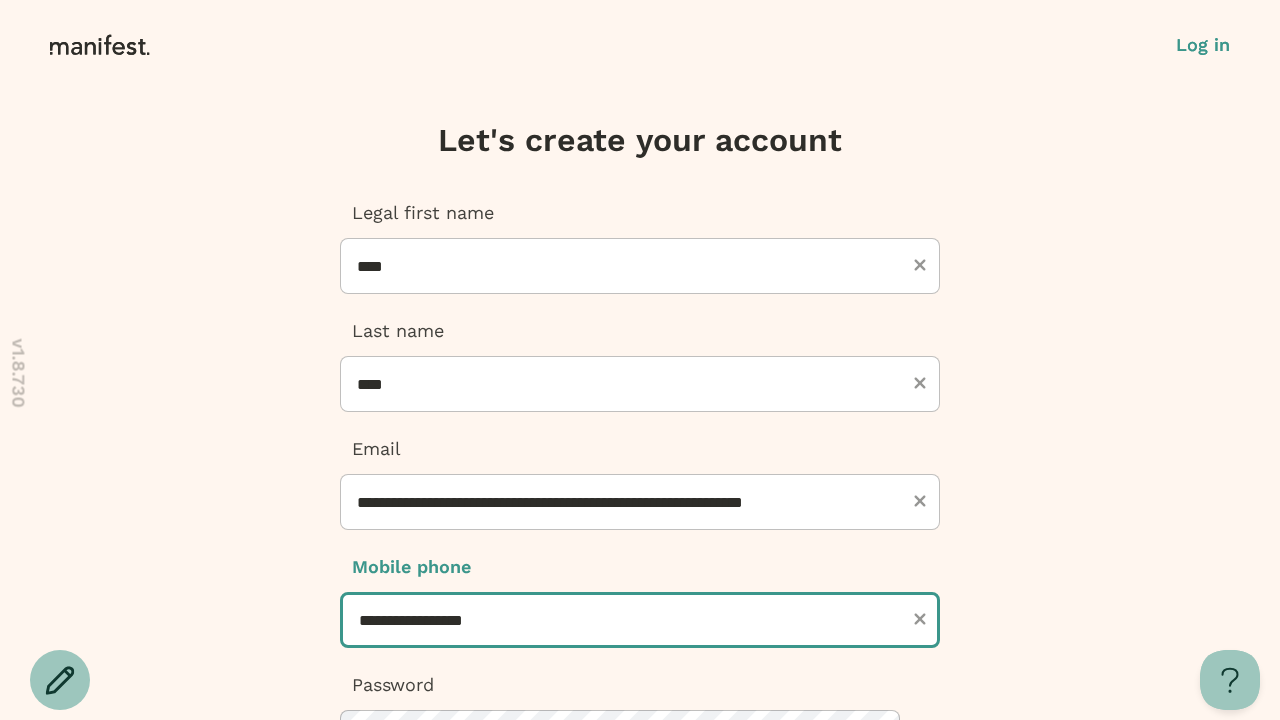 scroll, scrollTop: 0, scrollLeft: 0, axis: both 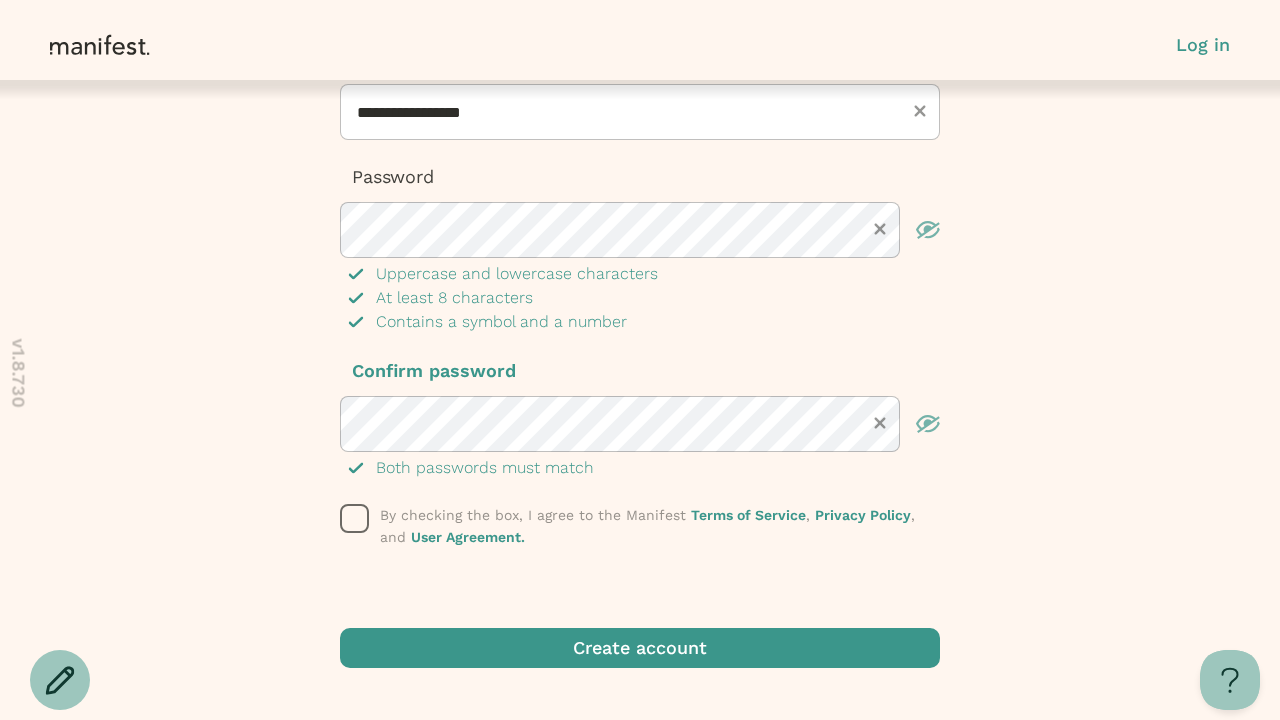 click 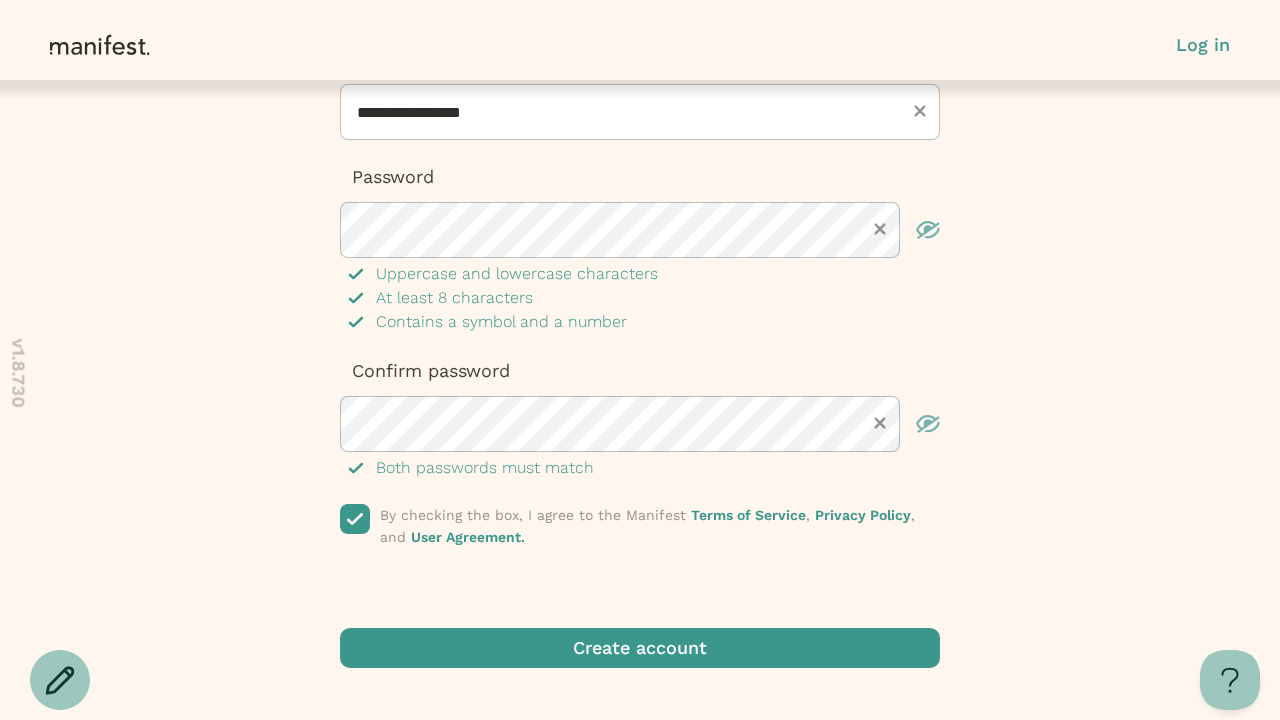 click at bounding box center [640, 648] 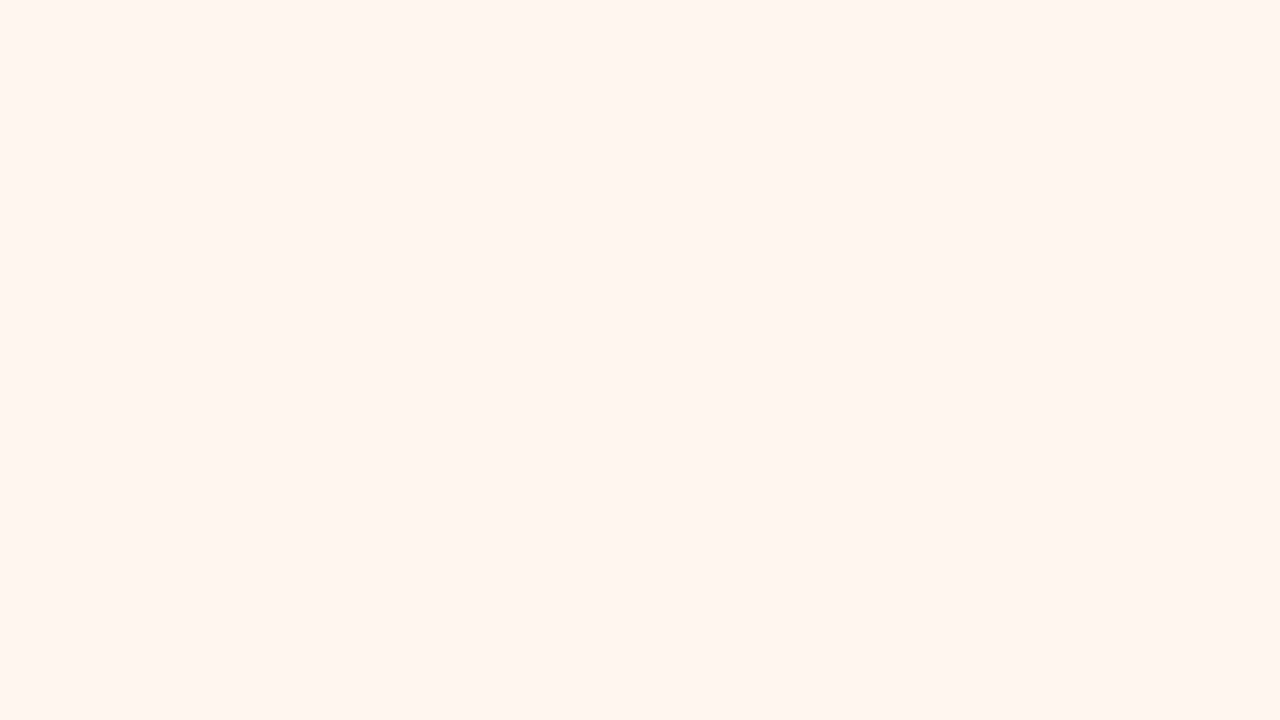 scroll, scrollTop: 0, scrollLeft: 0, axis: both 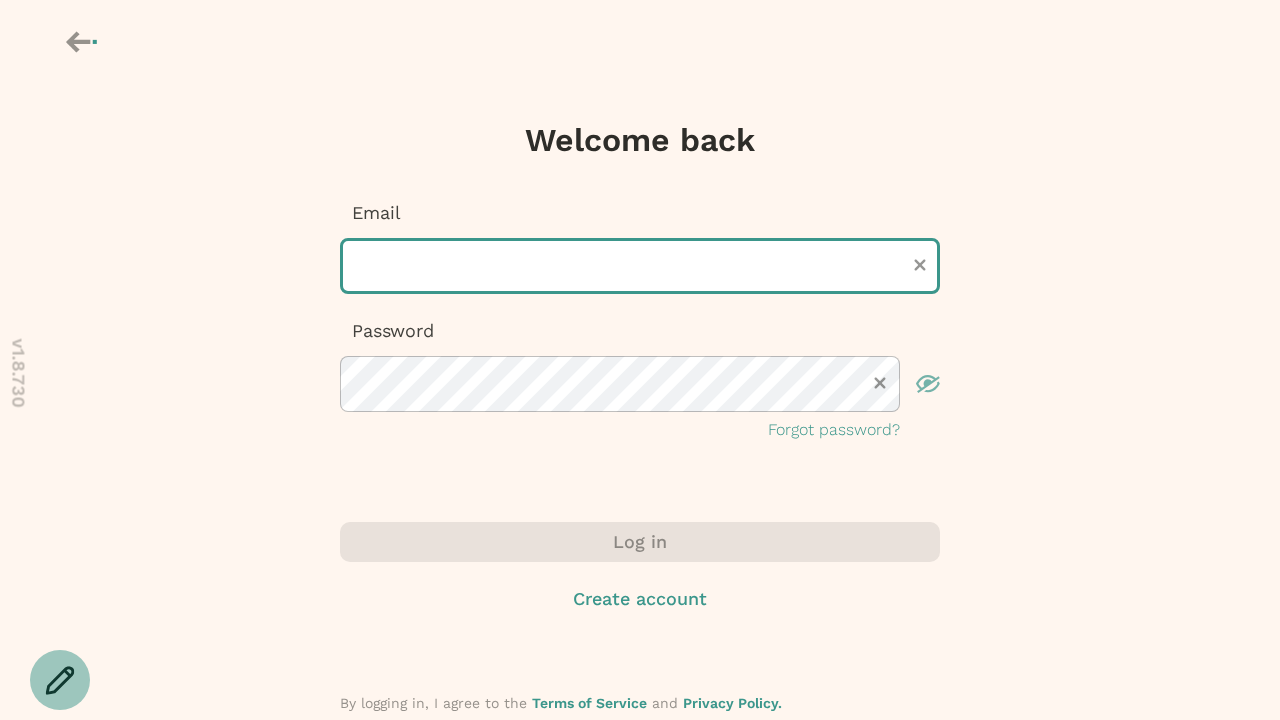 click at bounding box center [640, 266] 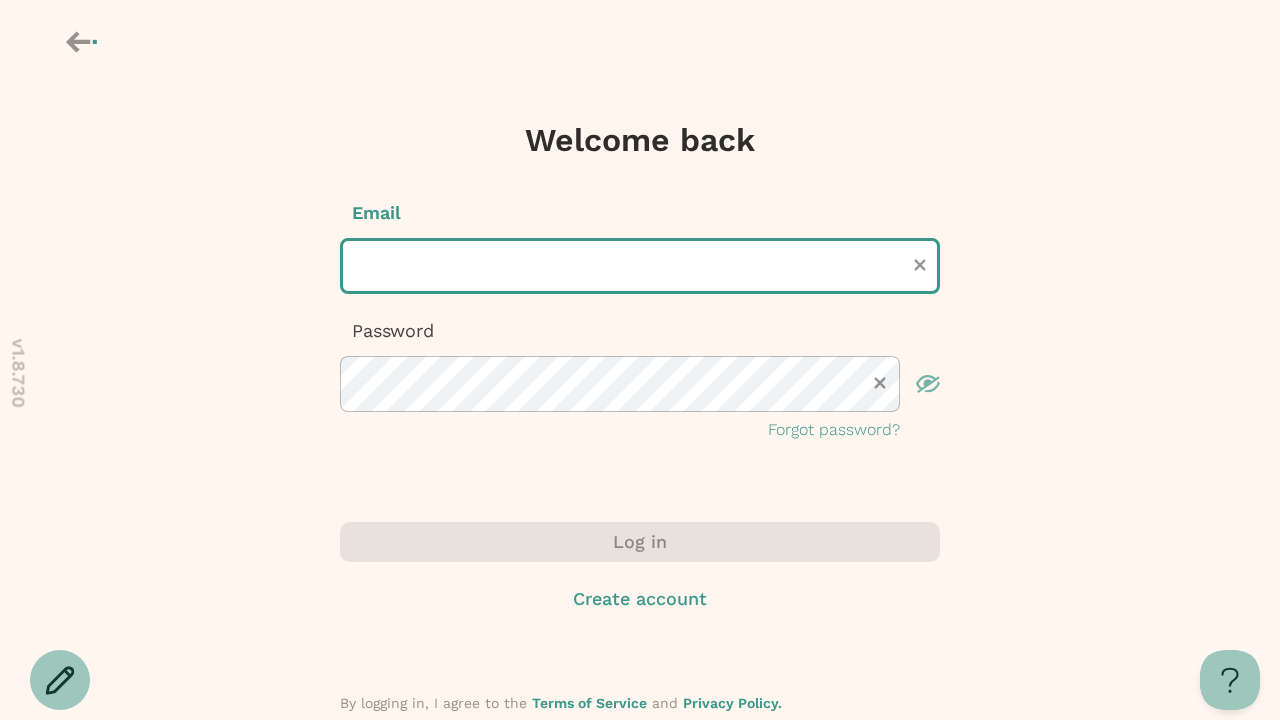 scroll, scrollTop: 0, scrollLeft: 0, axis: both 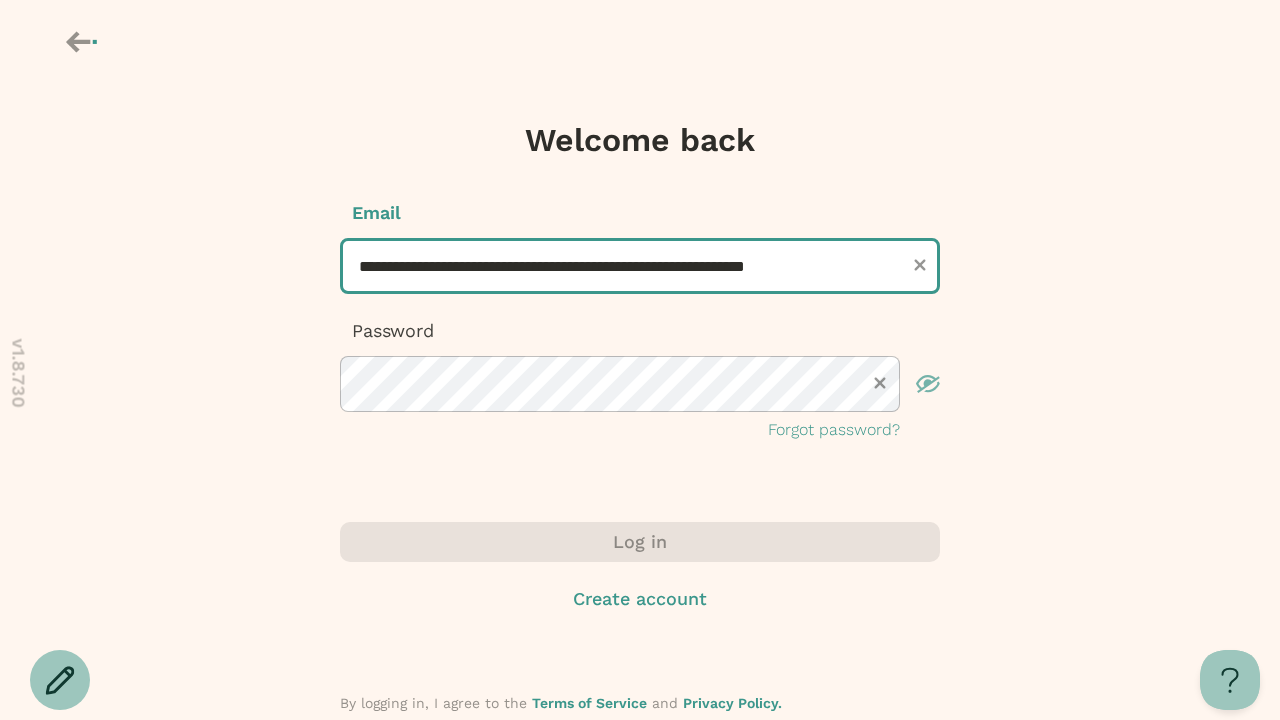 type on "**********" 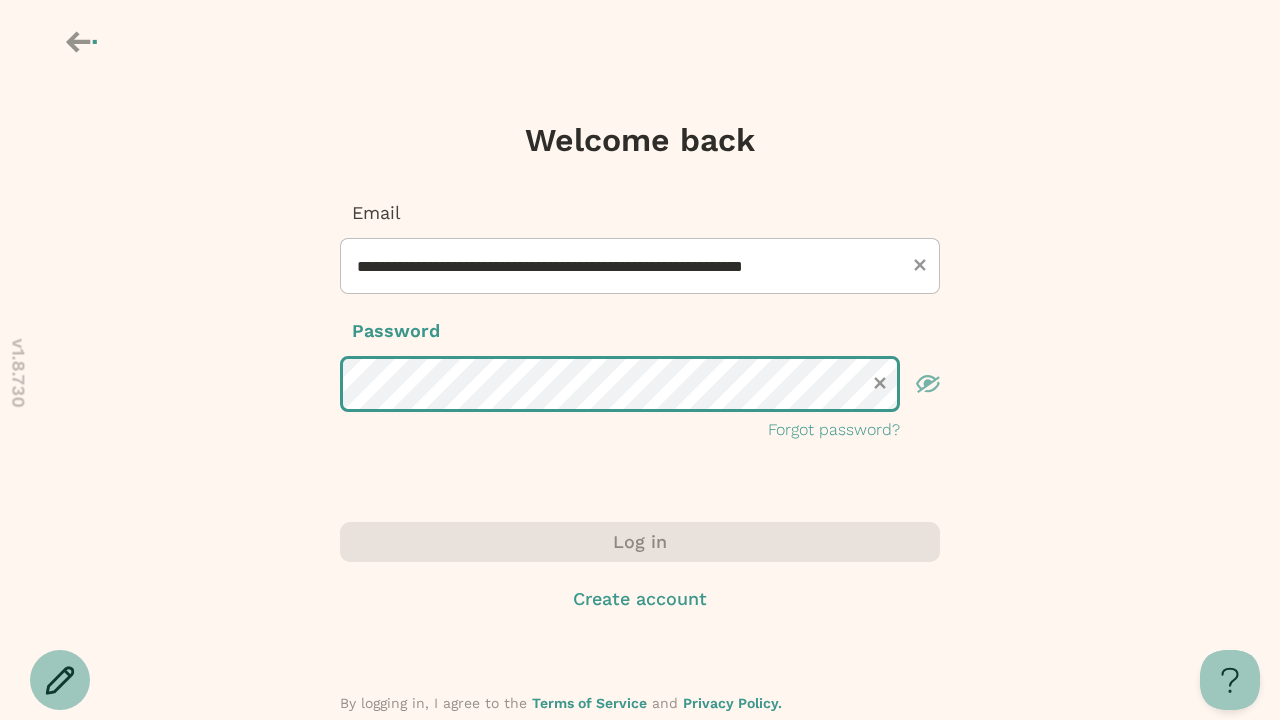 scroll, scrollTop: 0, scrollLeft: 0, axis: both 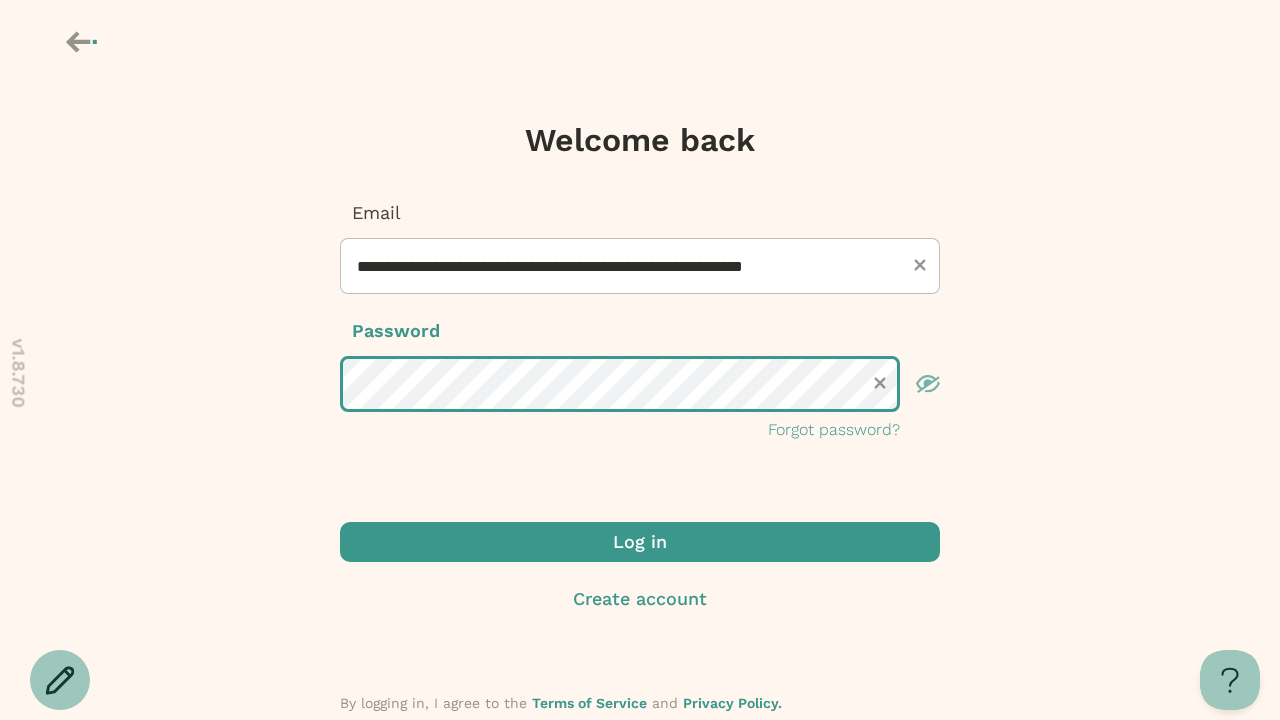 click on "Log in" at bounding box center [640, 542] 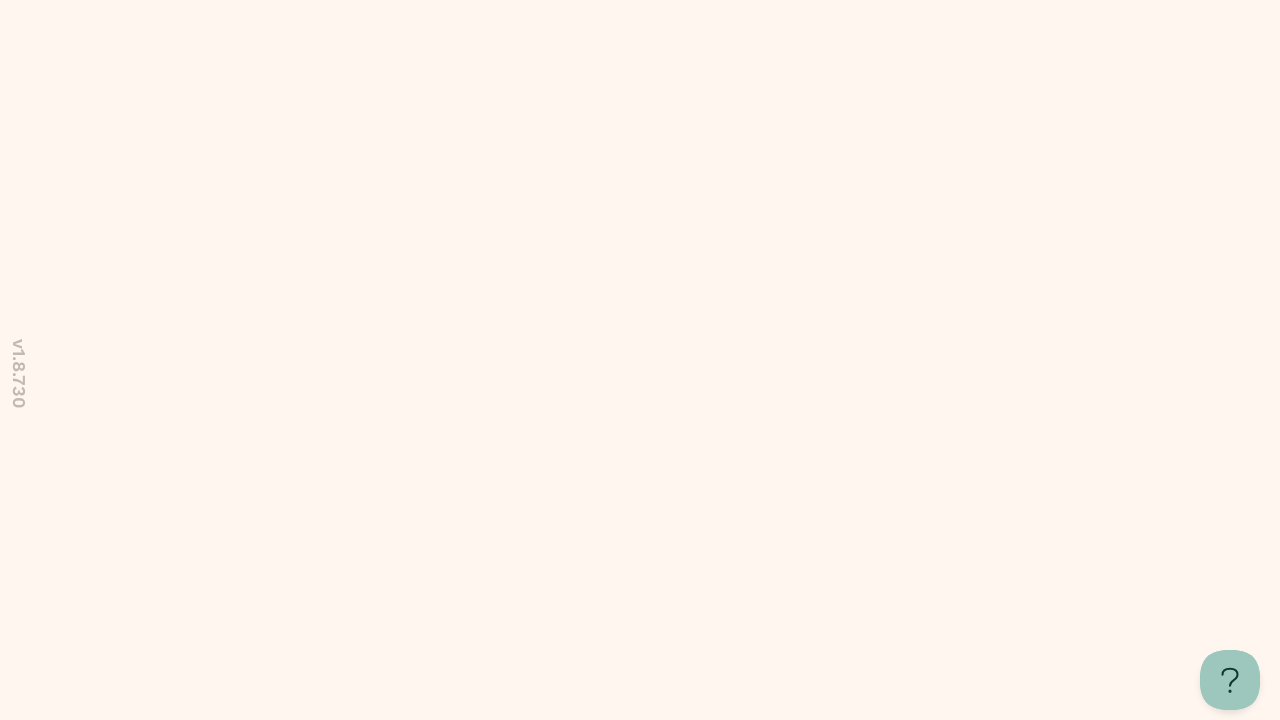 scroll, scrollTop: 0, scrollLeft: 0, axis: both 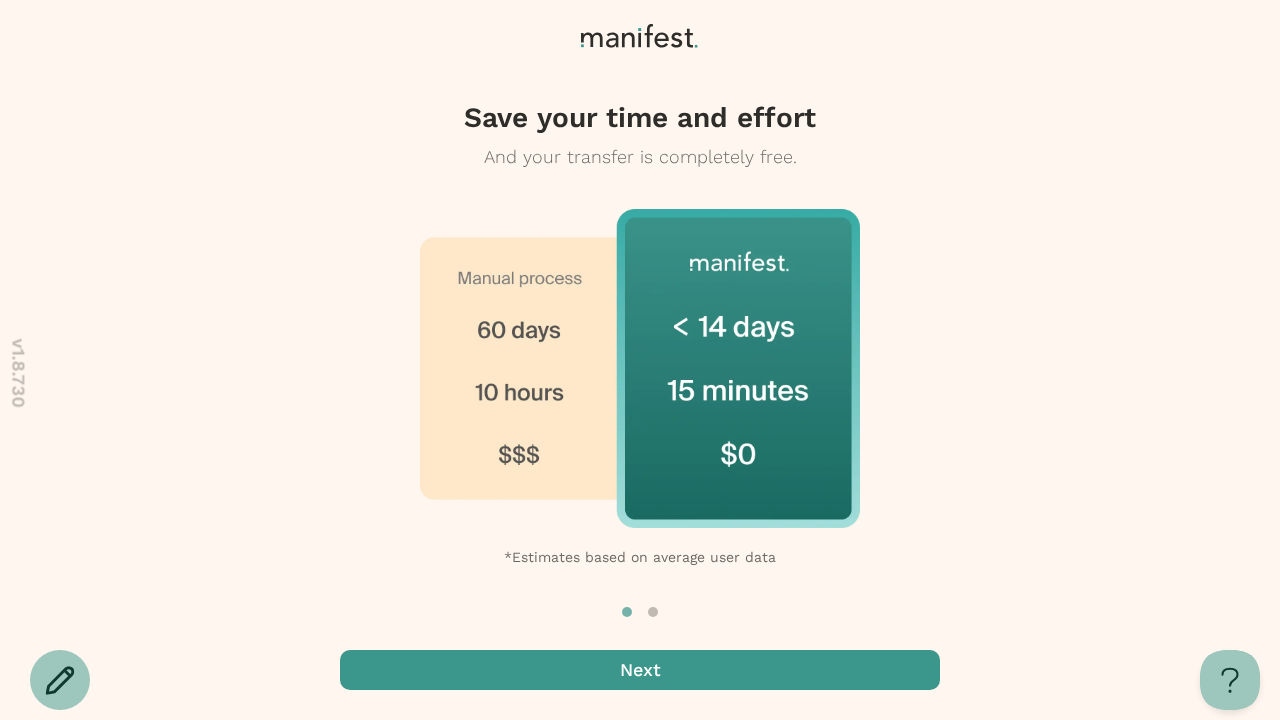 click at bounding box center (640, 670) 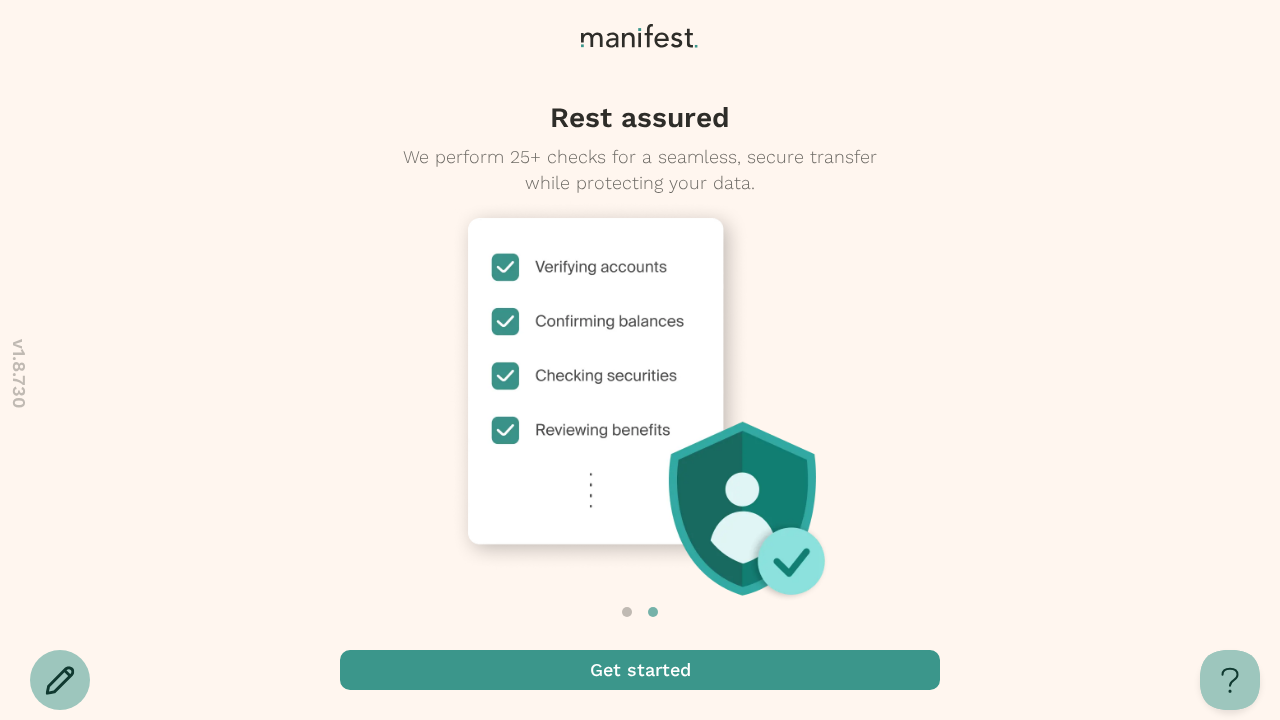 click at bounding box center [640, 670] 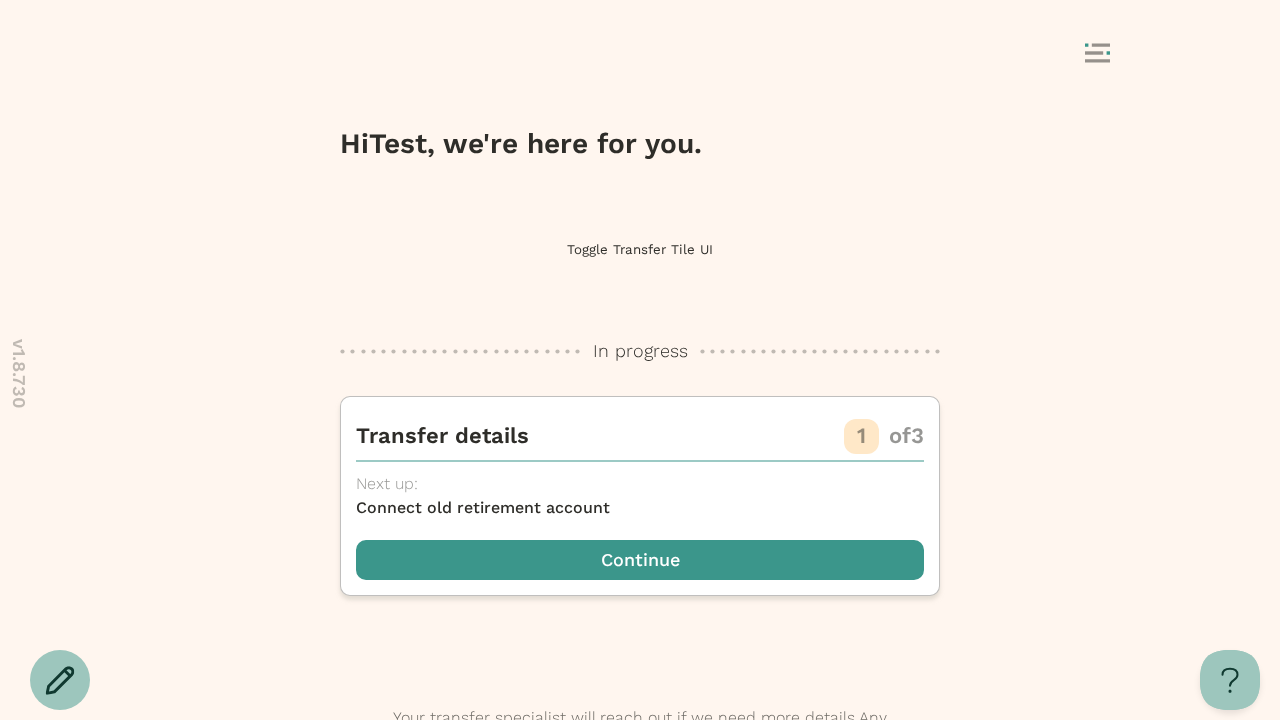 scroll, scrollTop: 0, scrollLeft: 0, axis: both 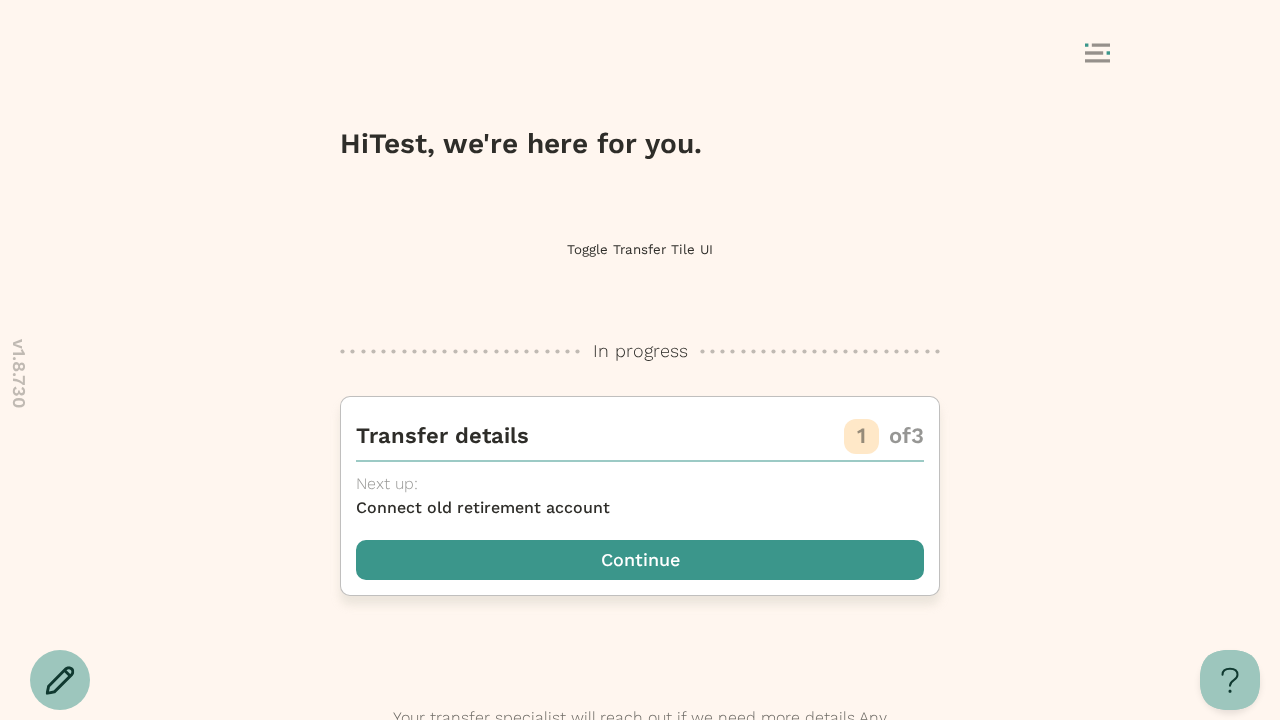 click at bounding box center (640, 560) 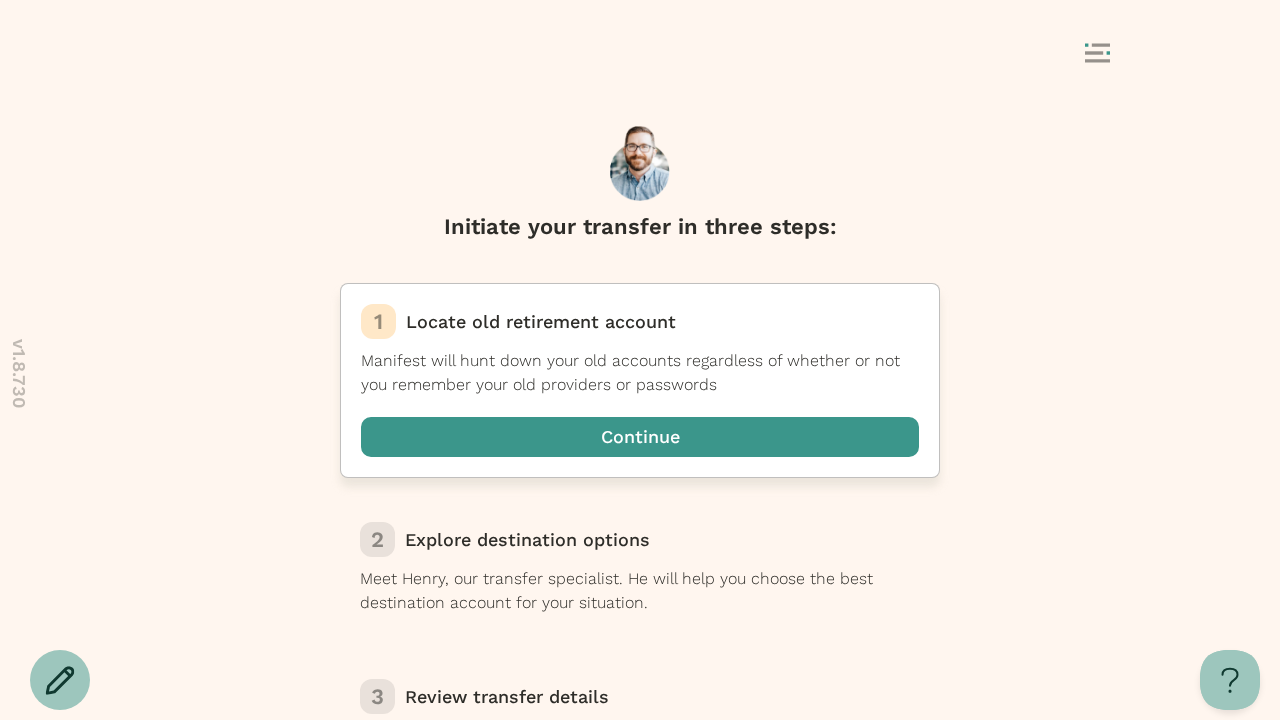 click at bounding box center [640, 437] 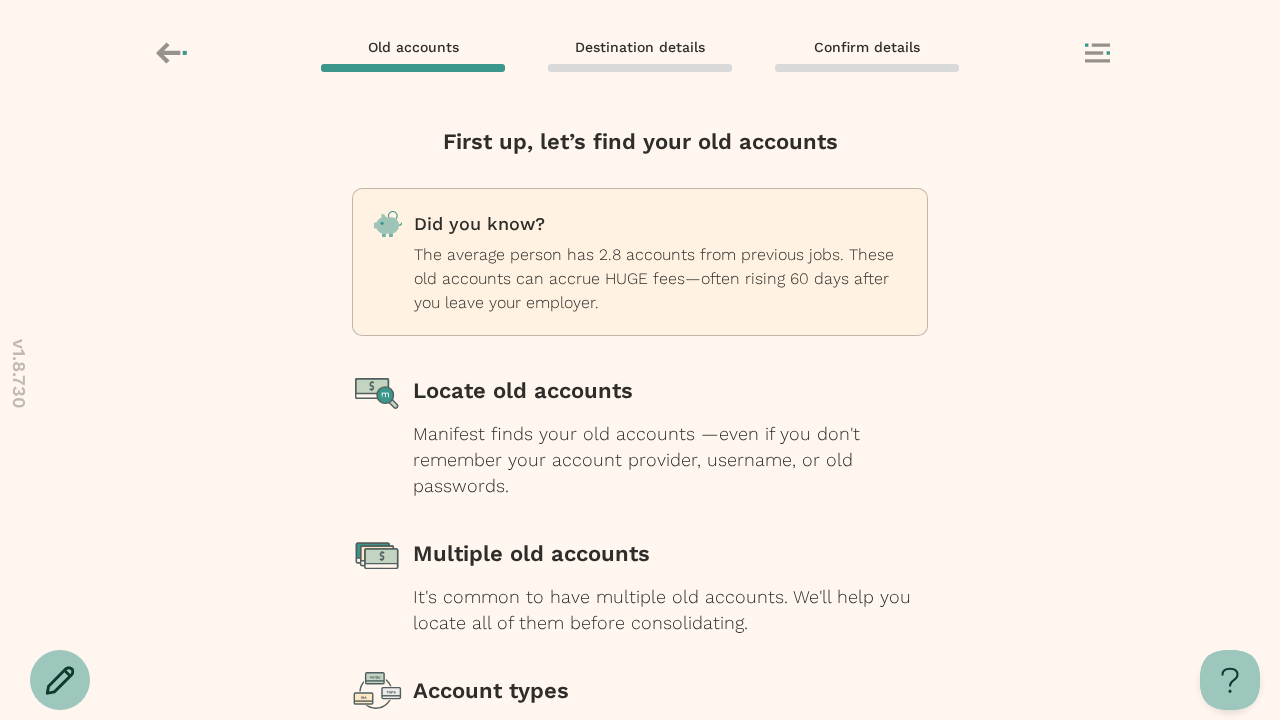 click at bounding box center [640, 849] 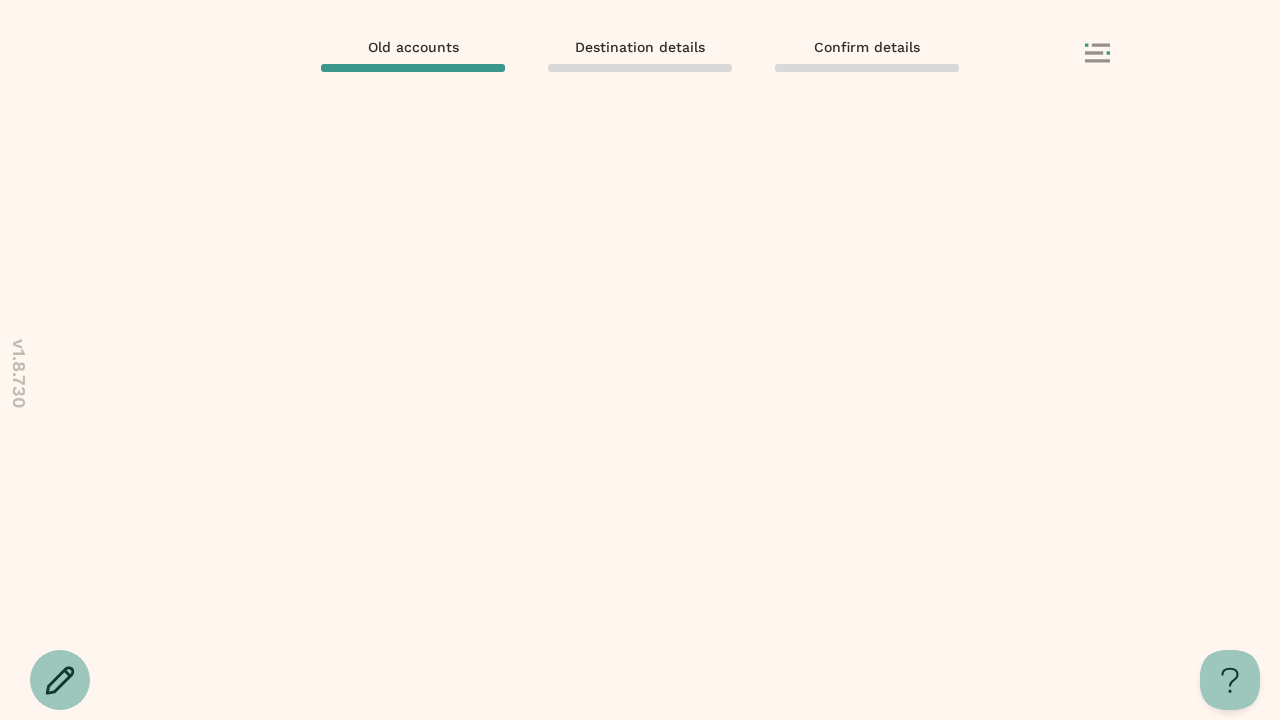 scroll, scrollTop: 0, scrollLeft: 0, axis: both 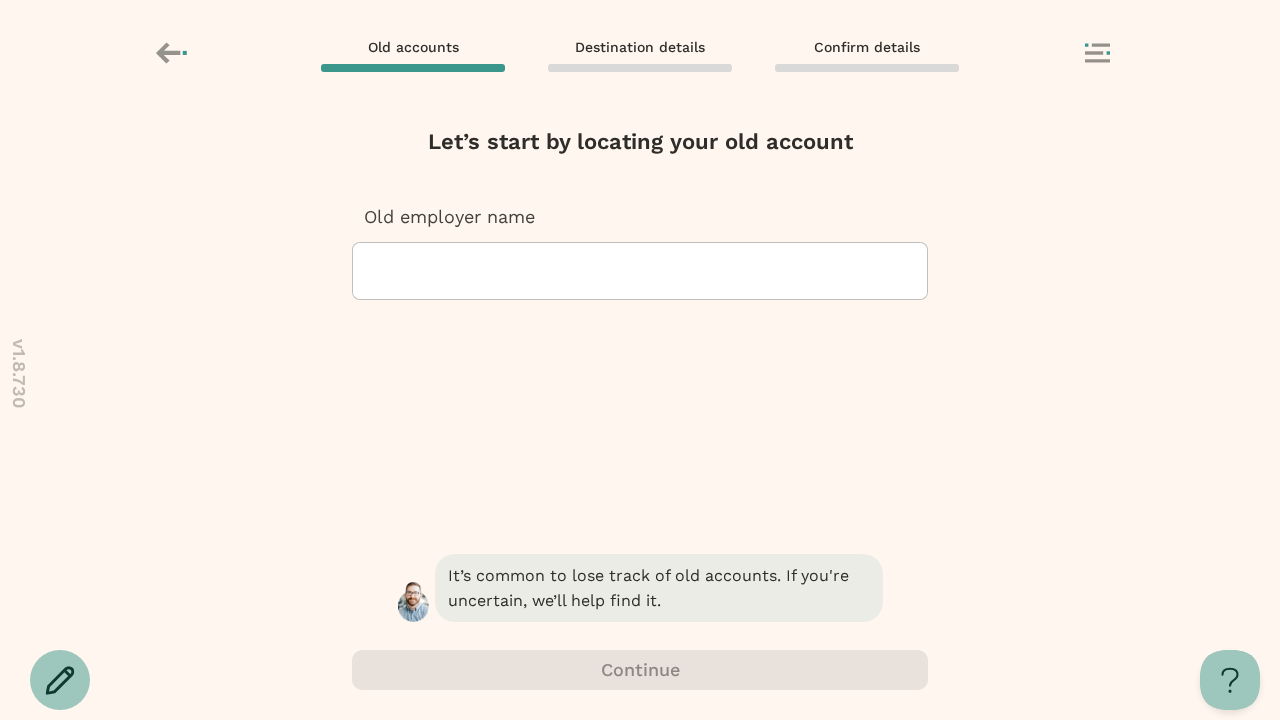 click at bounding box center (371, 271) 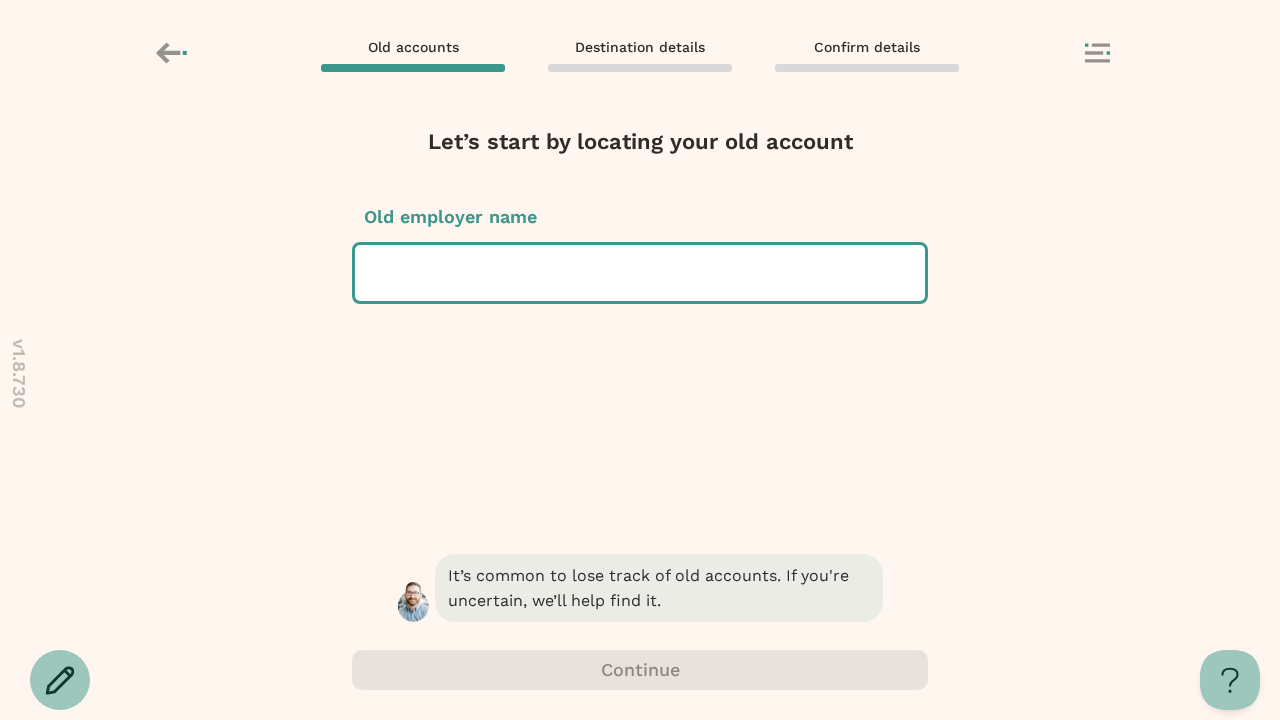 click at bounding box center (373, 273) 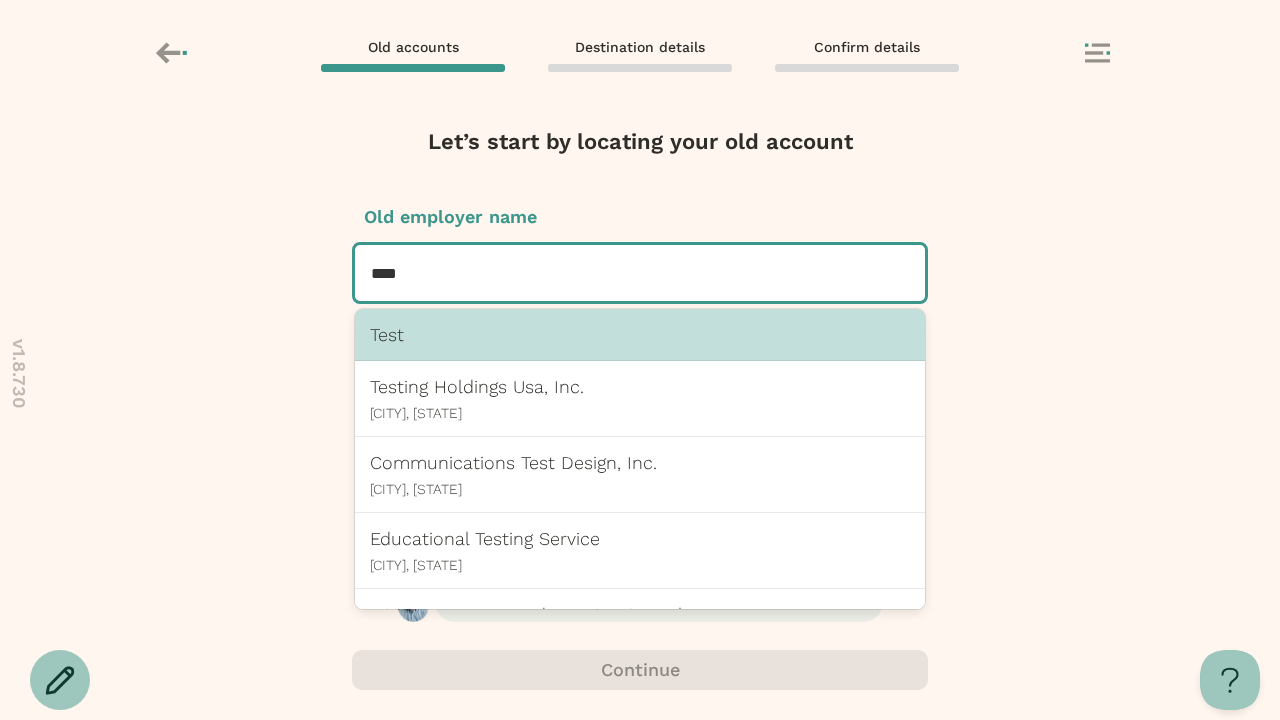 click on "Test" at bounding box center [640, 334] 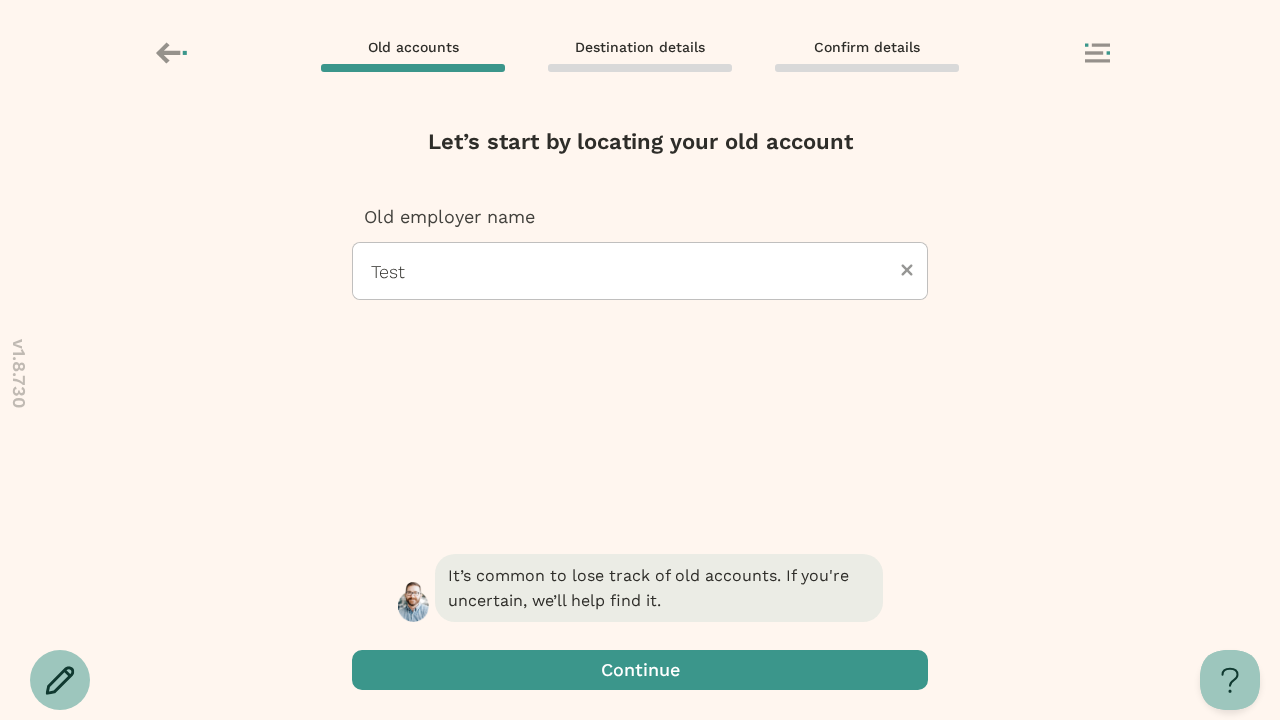 click at bounding box center (640, 670) 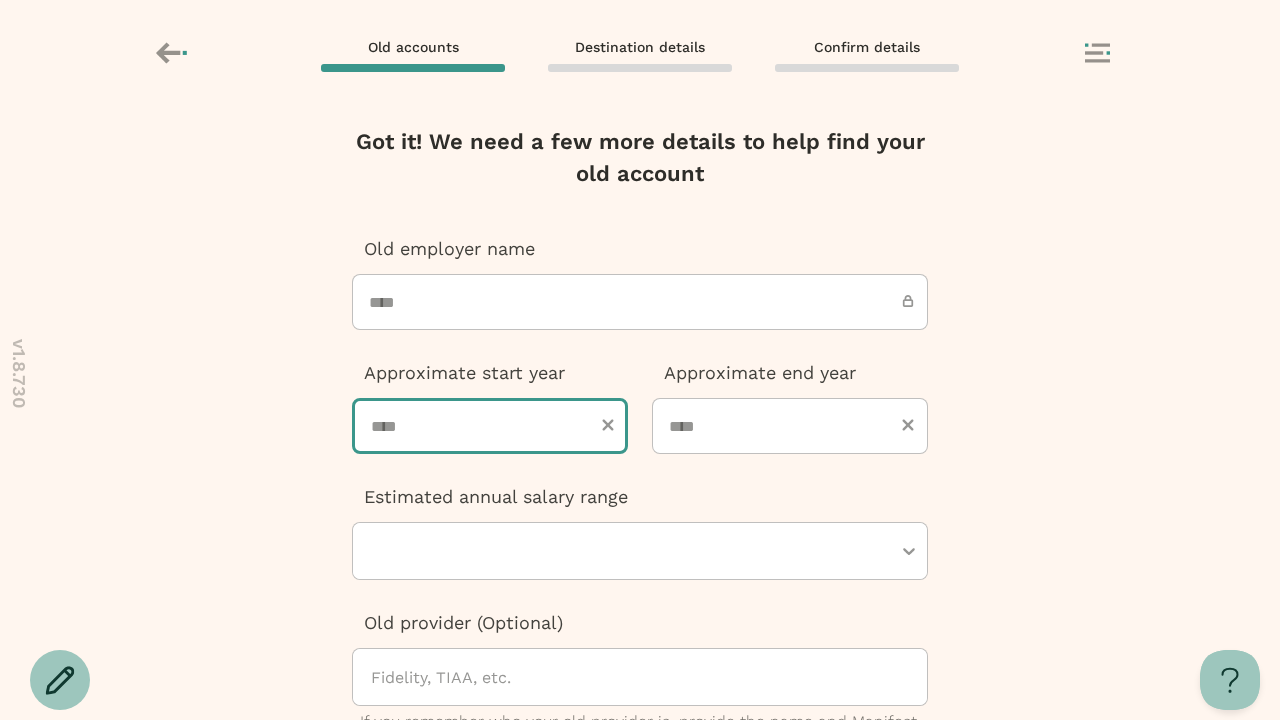 click at bounding box center [490, 426] 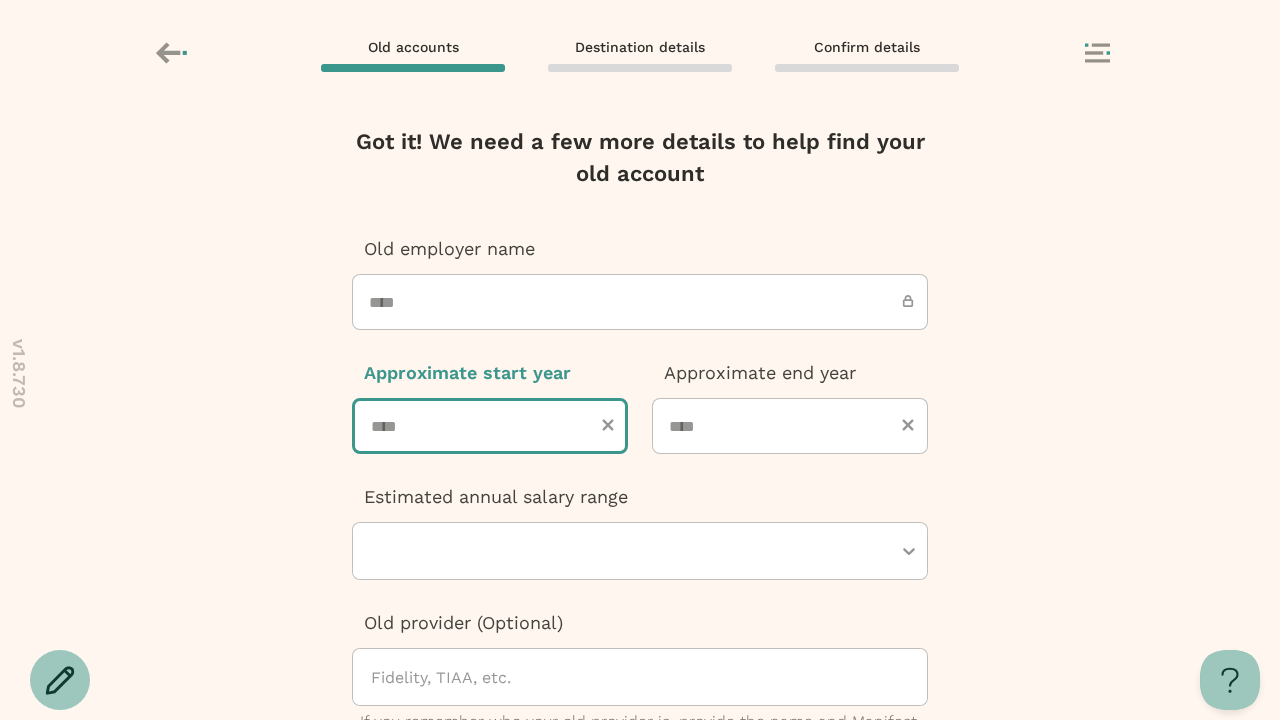 type on "****" 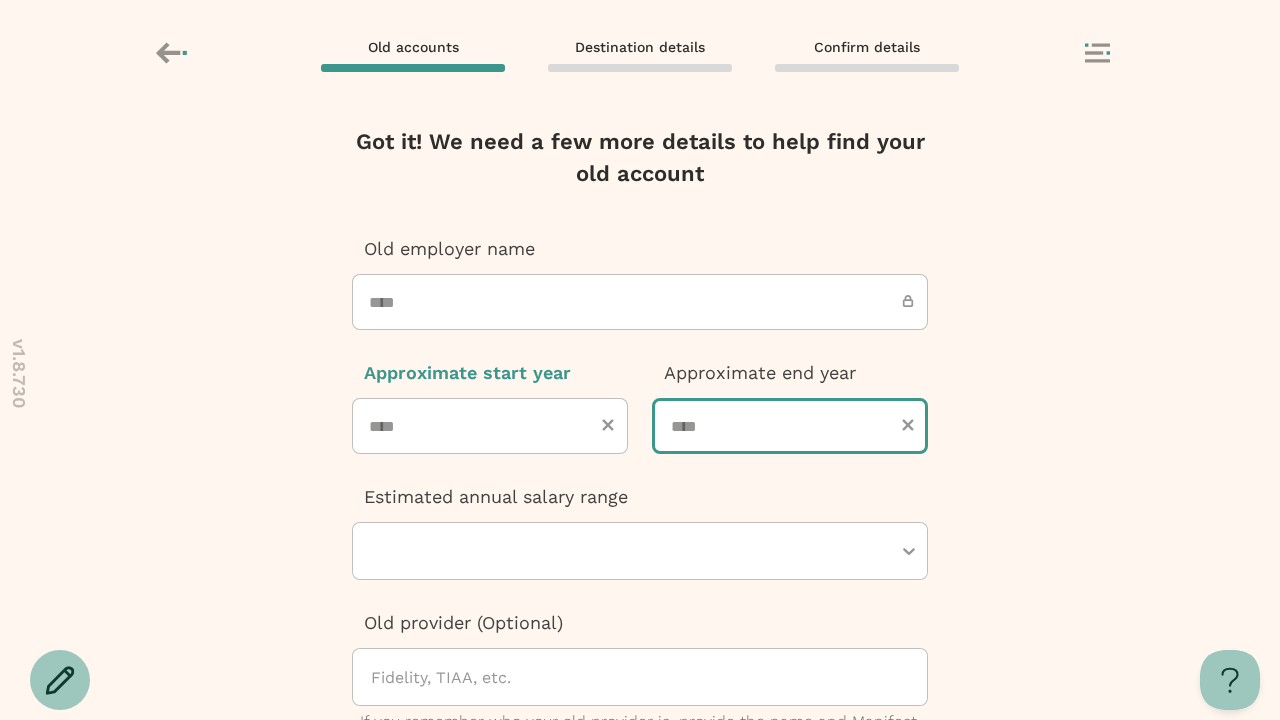 click at bounding box center (790, 426) 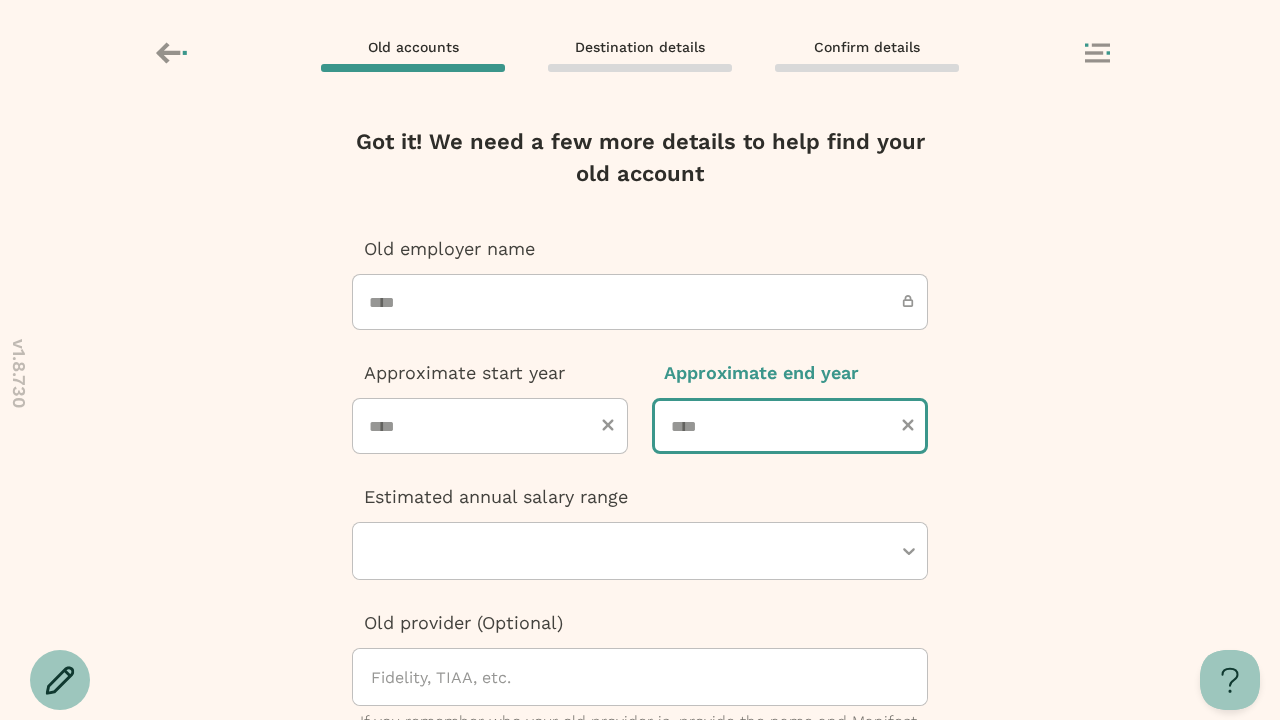 type on "****" 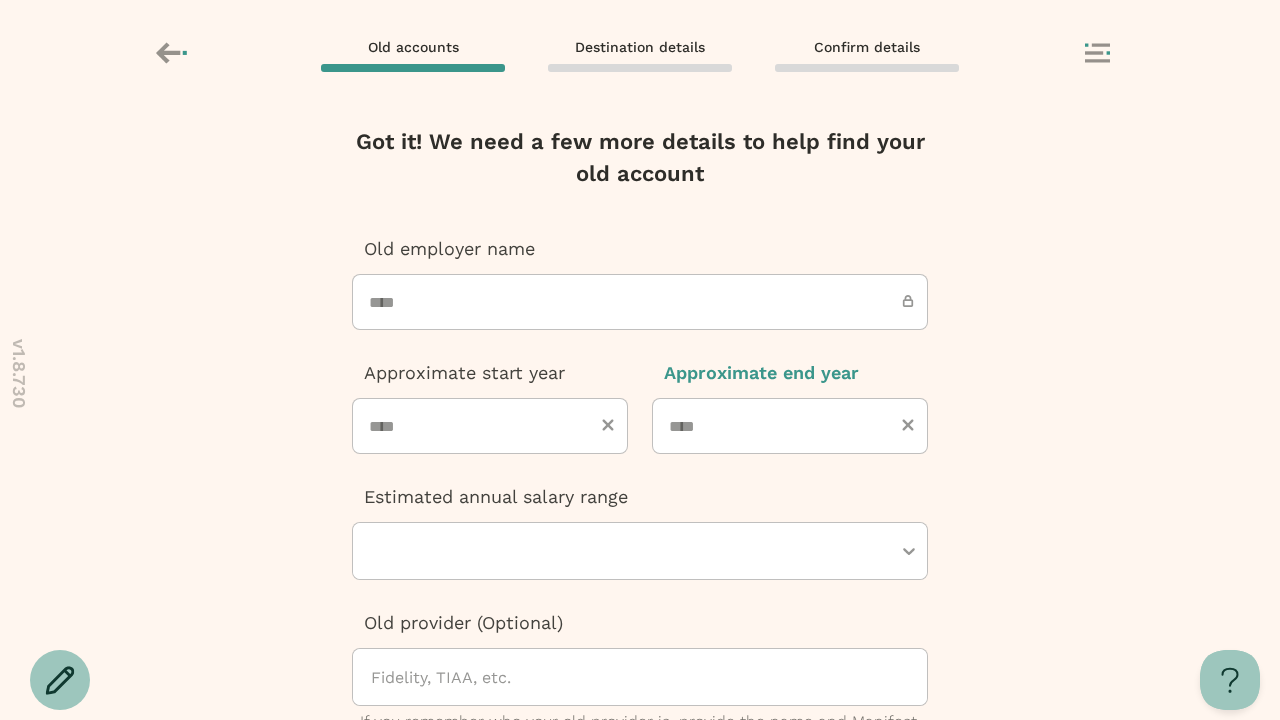 click at bounding box center [630, 551] 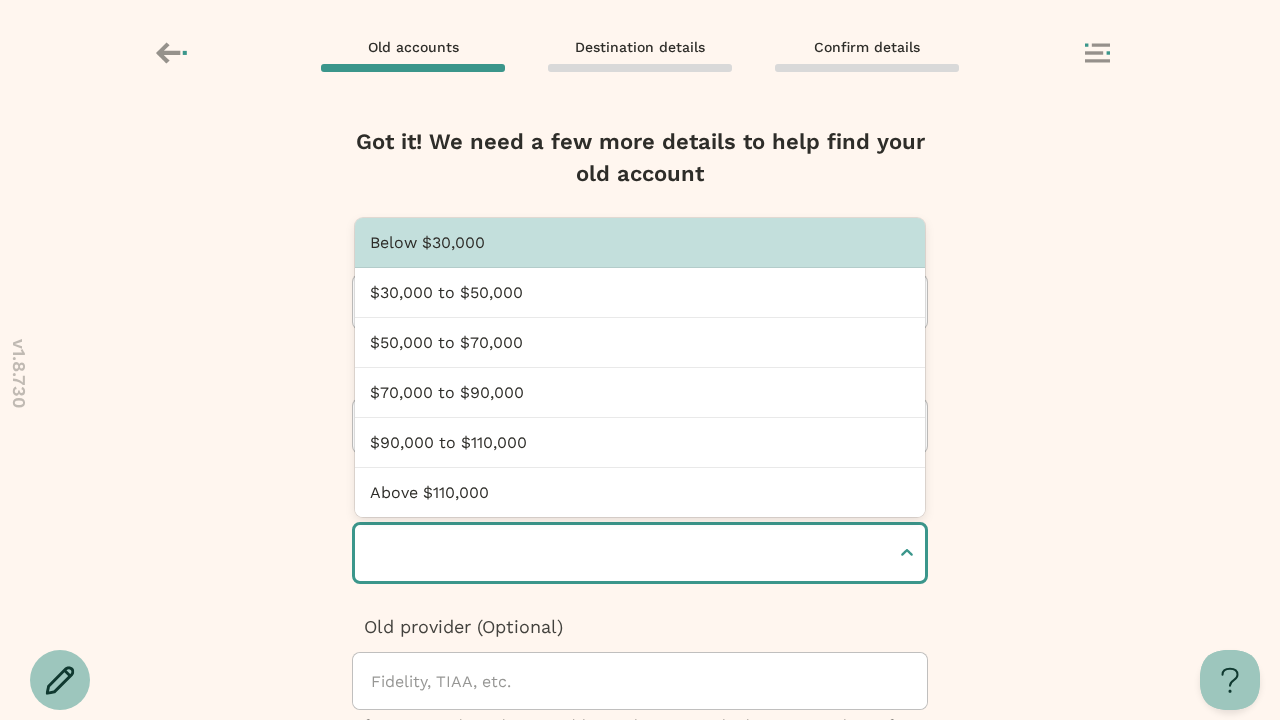 click at bounding box center [373, 553] 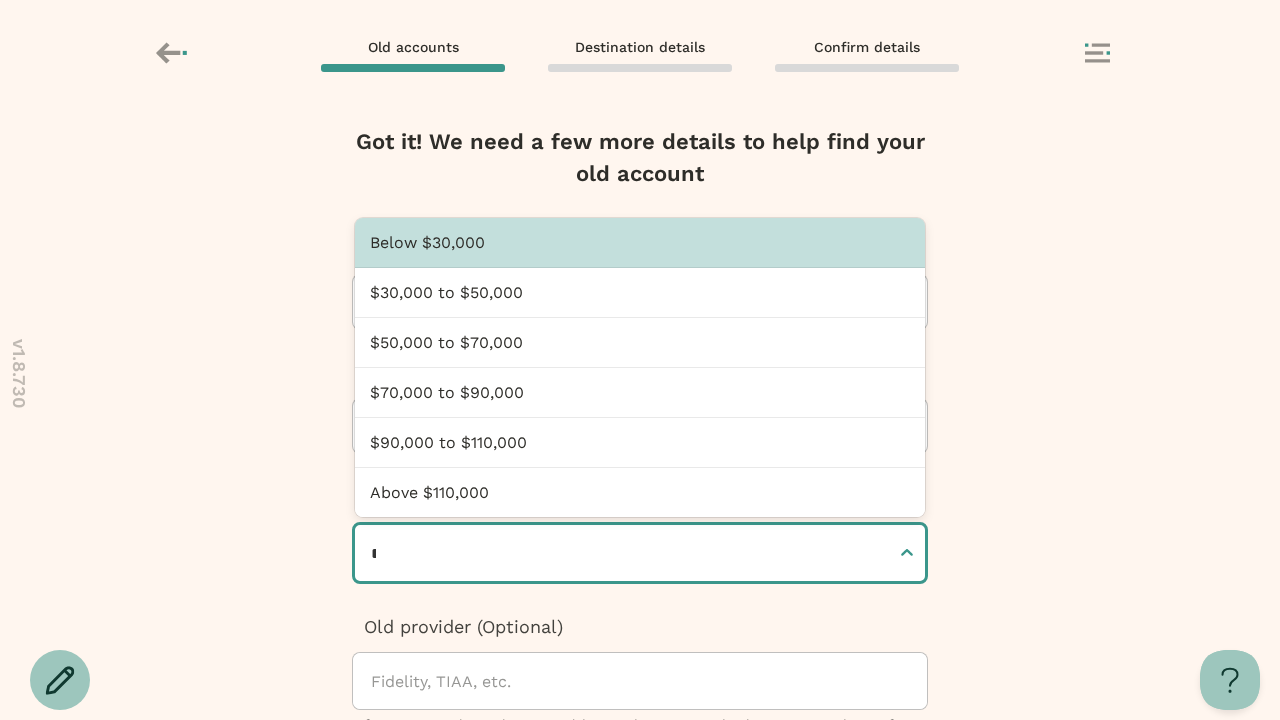 type on "**********" 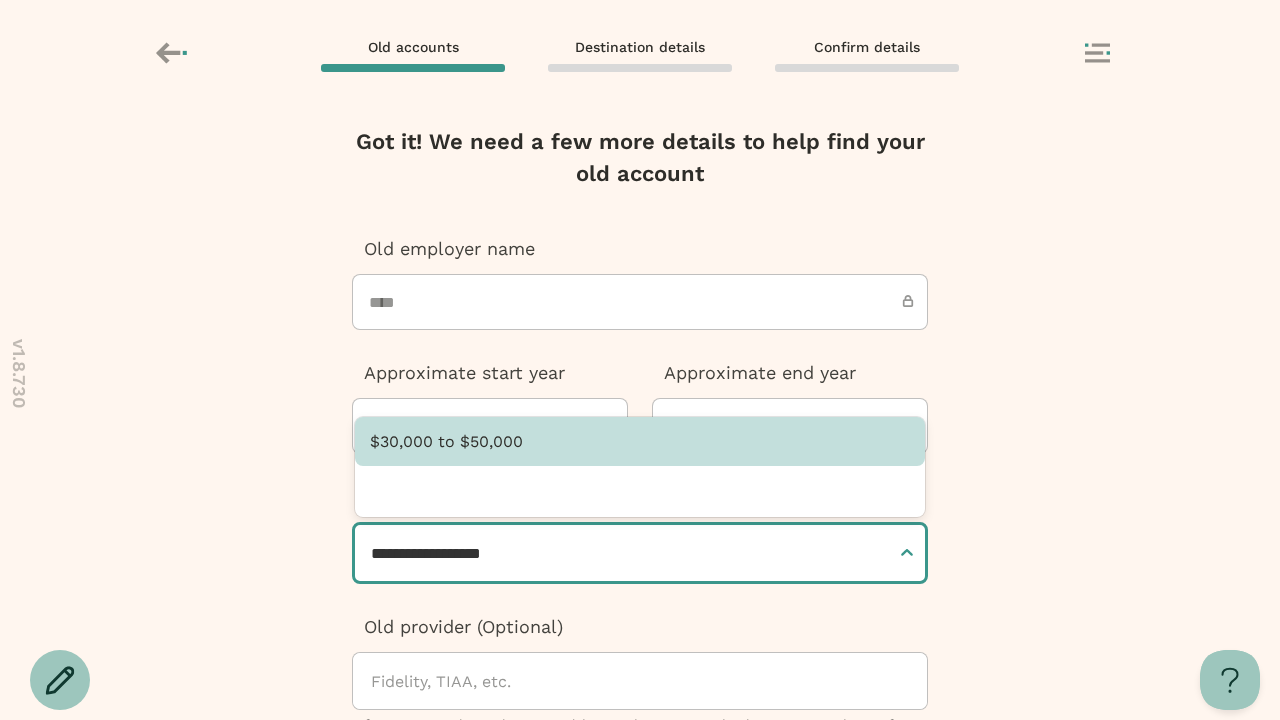 type 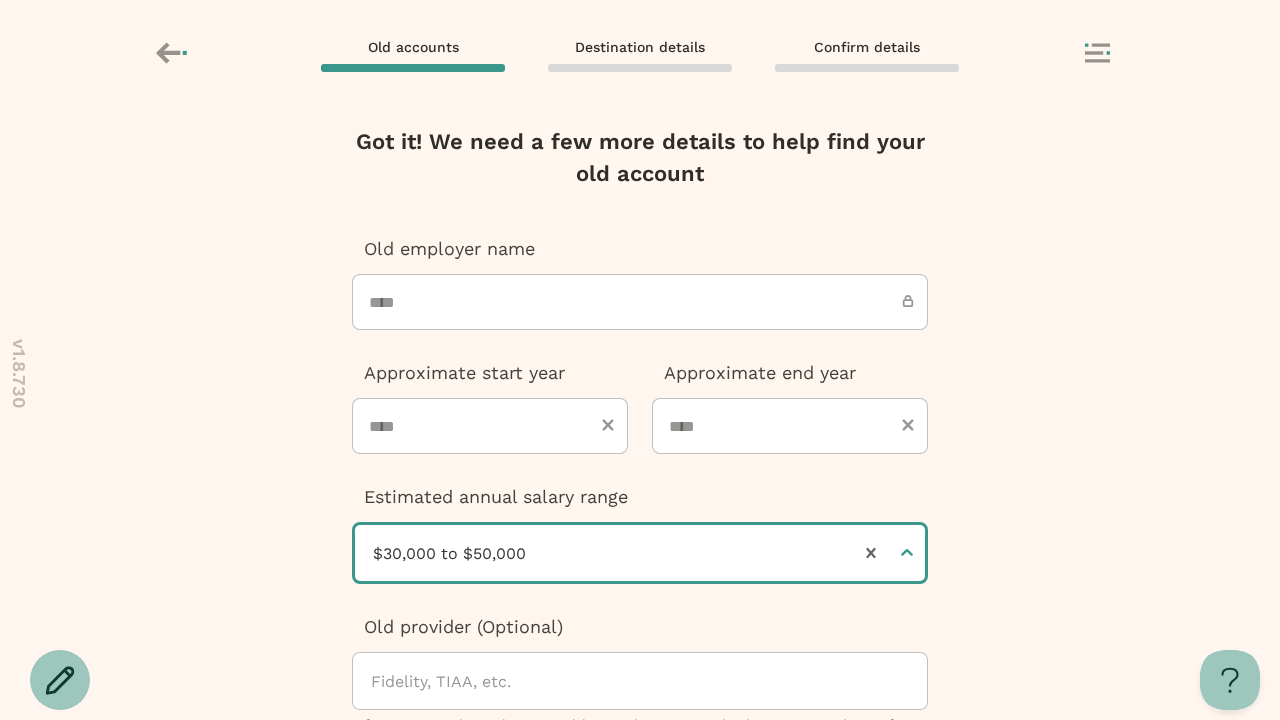 click at bounding box center (640, 990) 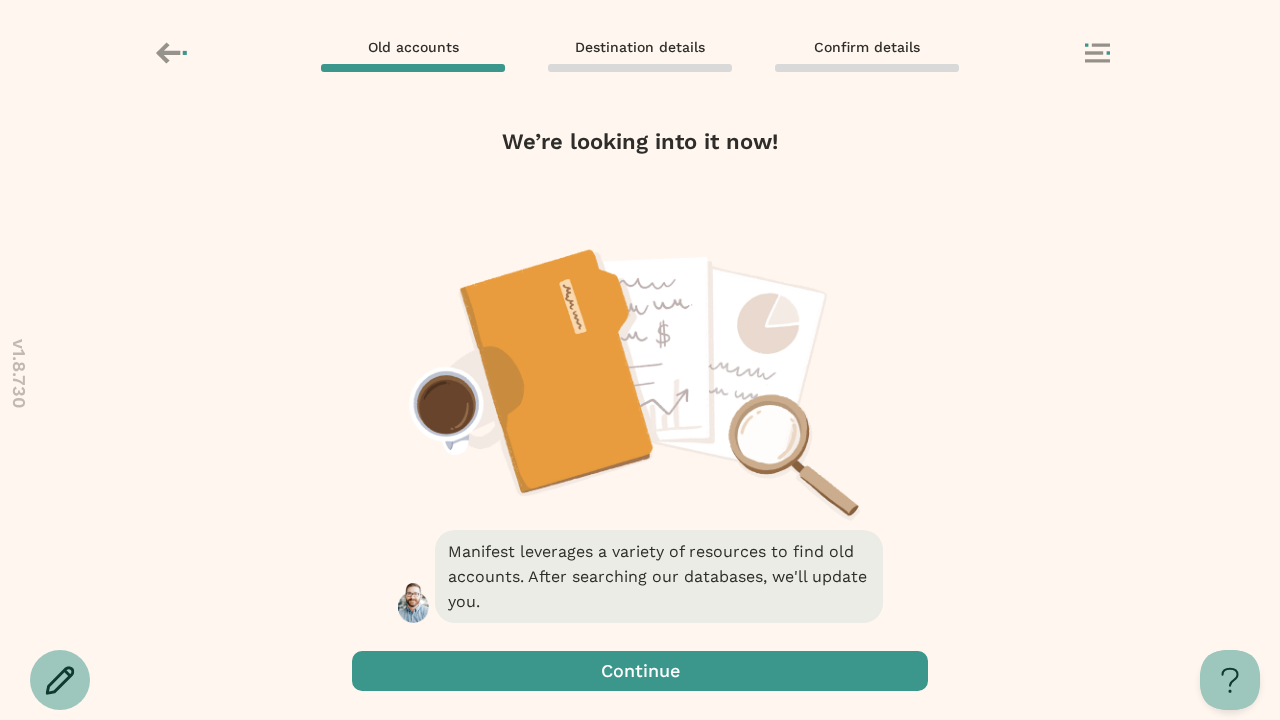 click at bounding box center [640, 671] 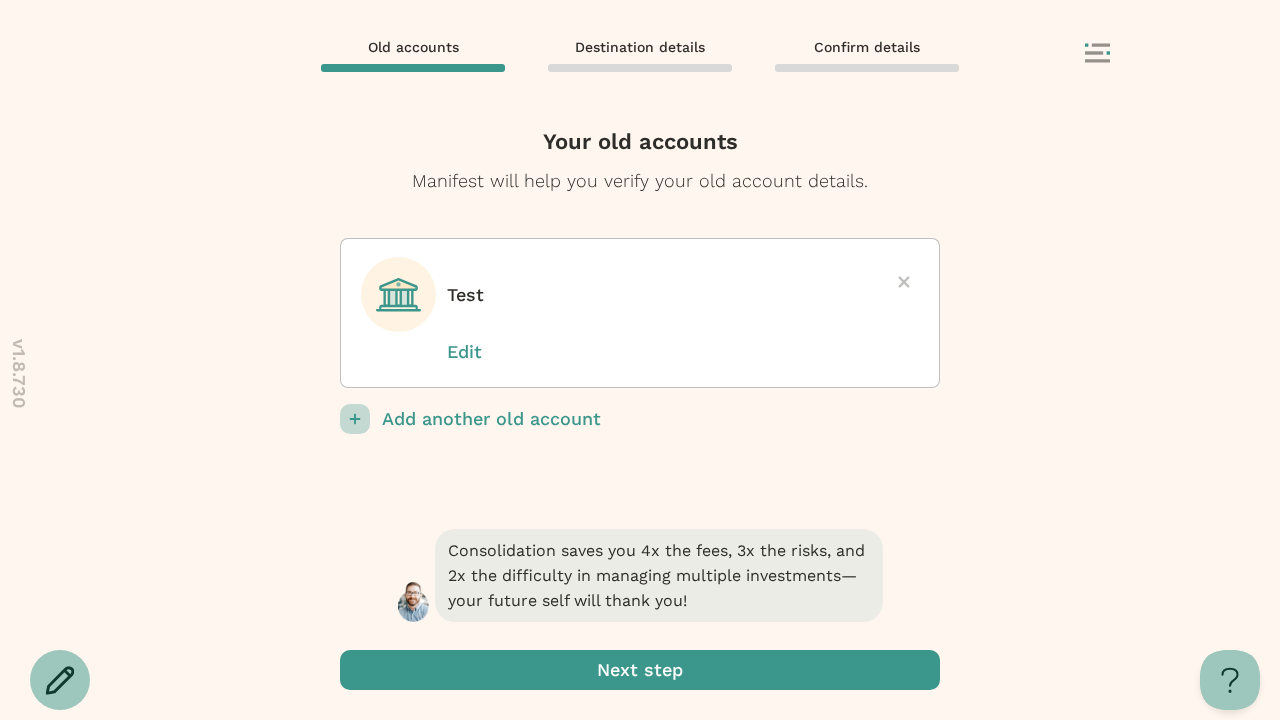 click at bounding box center (640, 670) 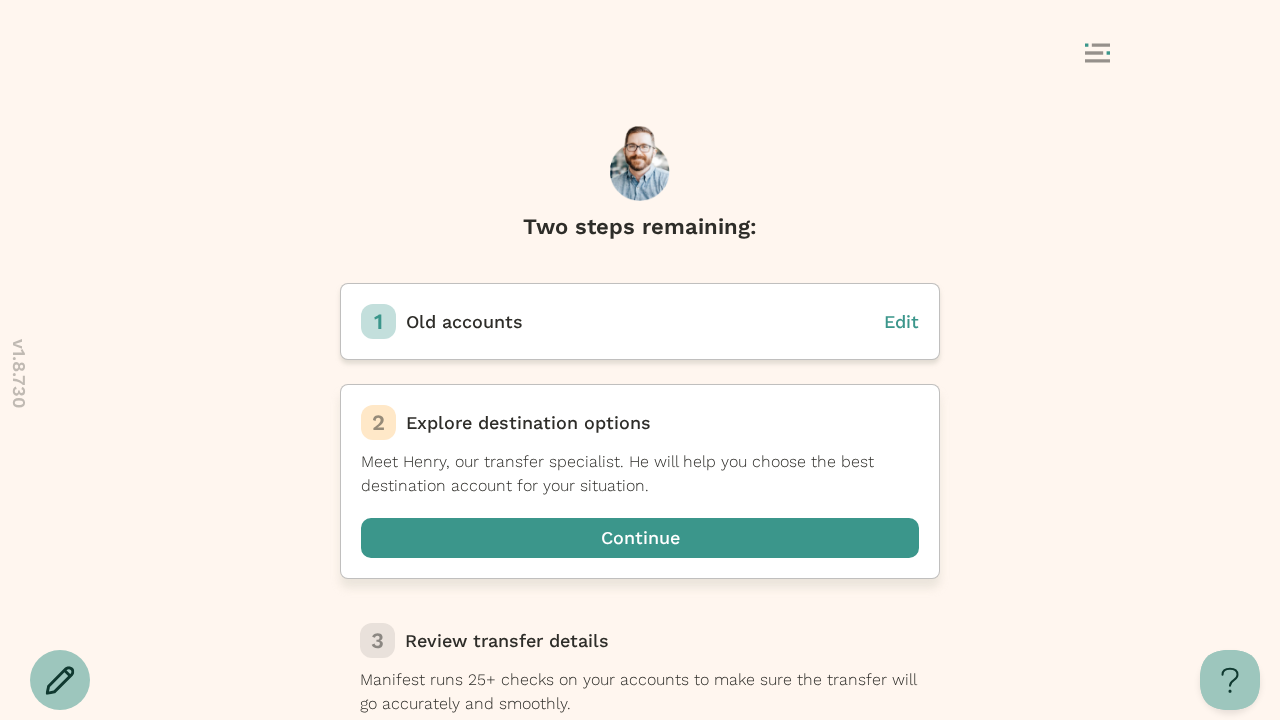 click at bounding box center (640, 538) 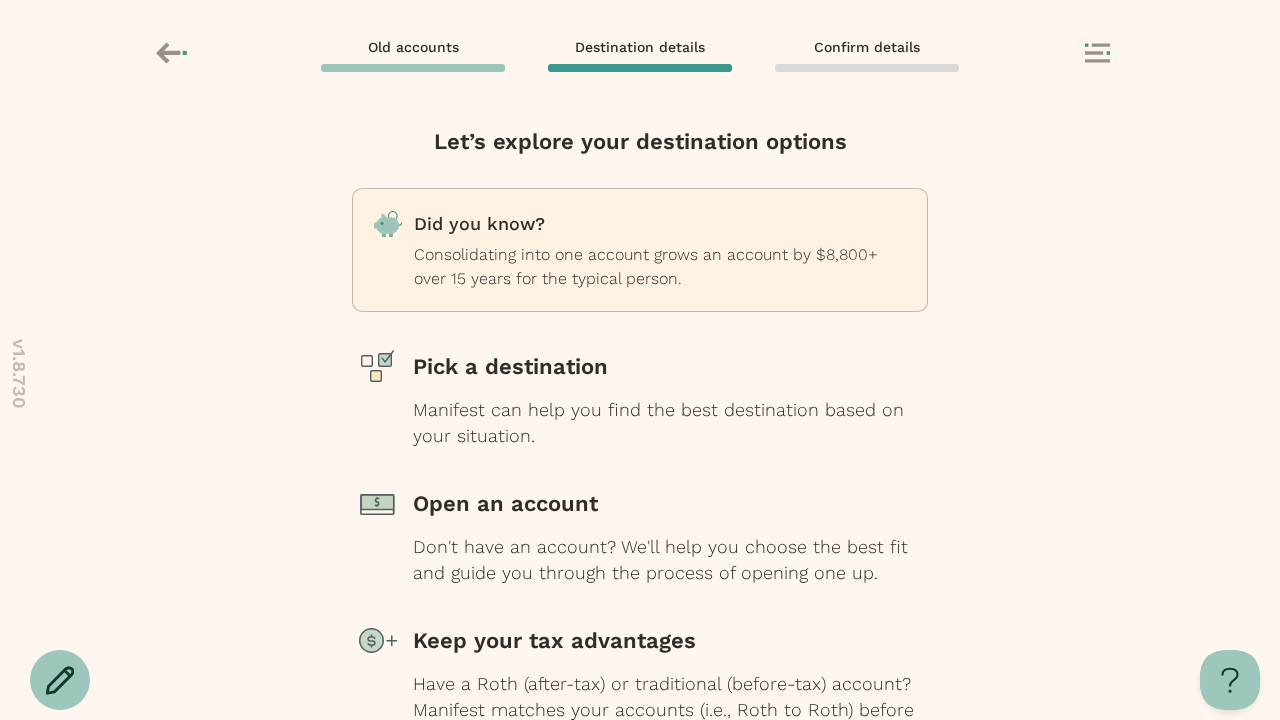 click at bounding box center [640, 799] 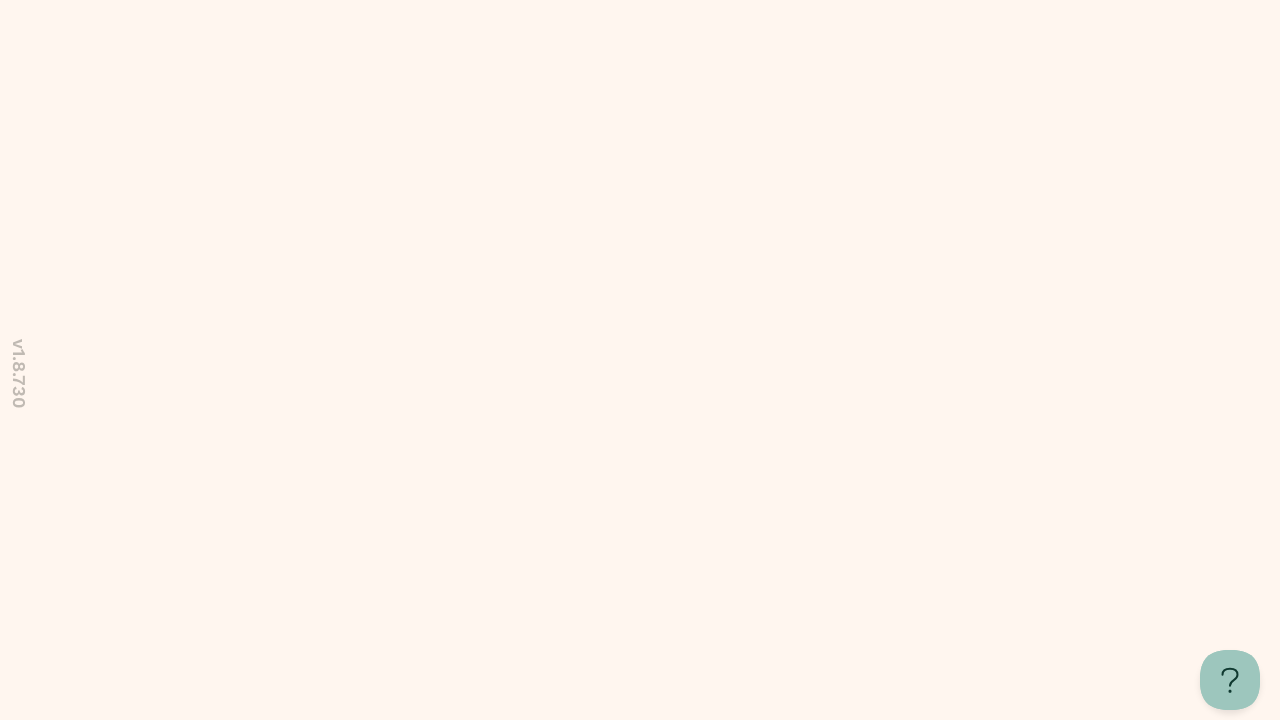 scroll, scrollTop: 0, scrollLeft: 0, axis: both 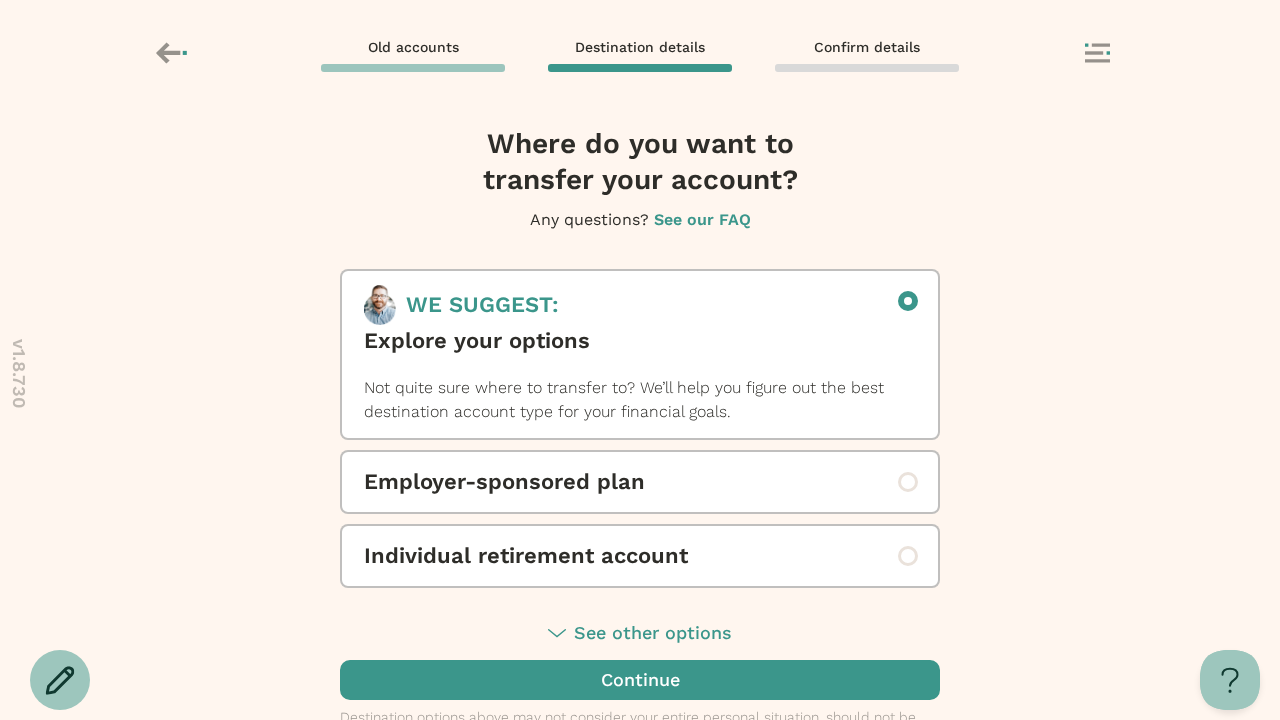 click on "Individual retirement account" at bounding box center (640, 556) 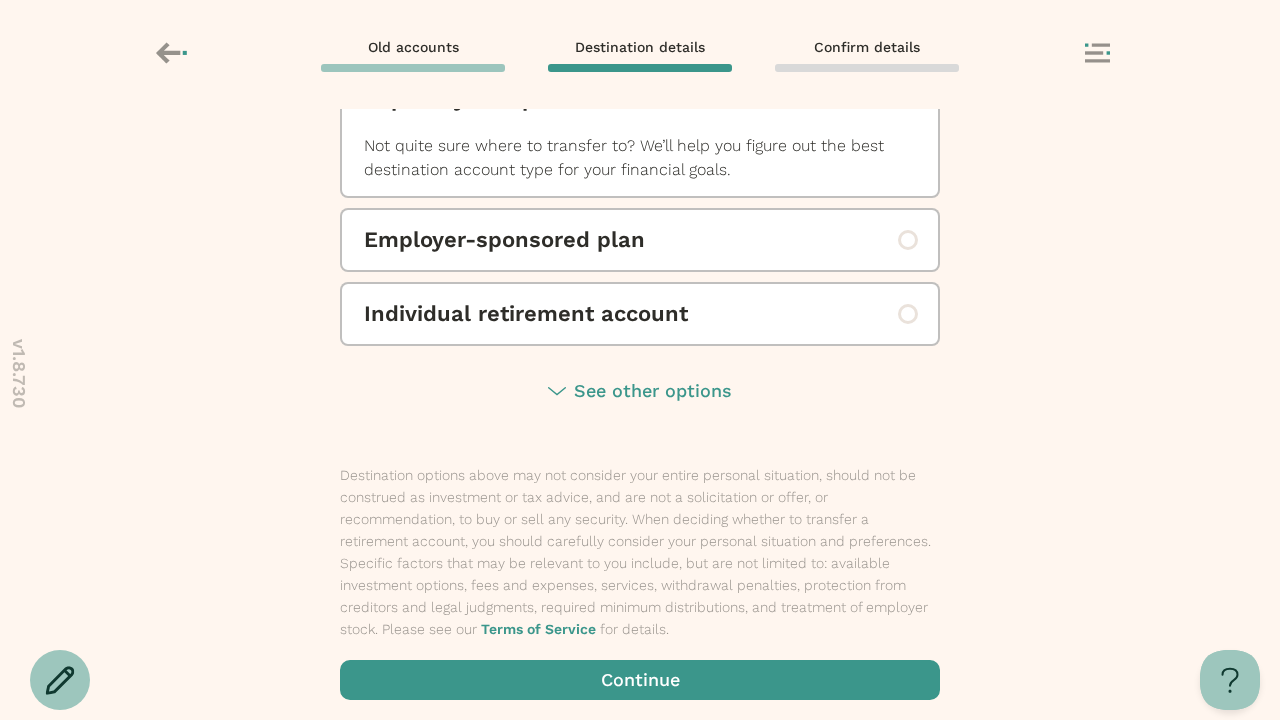 click at bounding box center (640, 680) 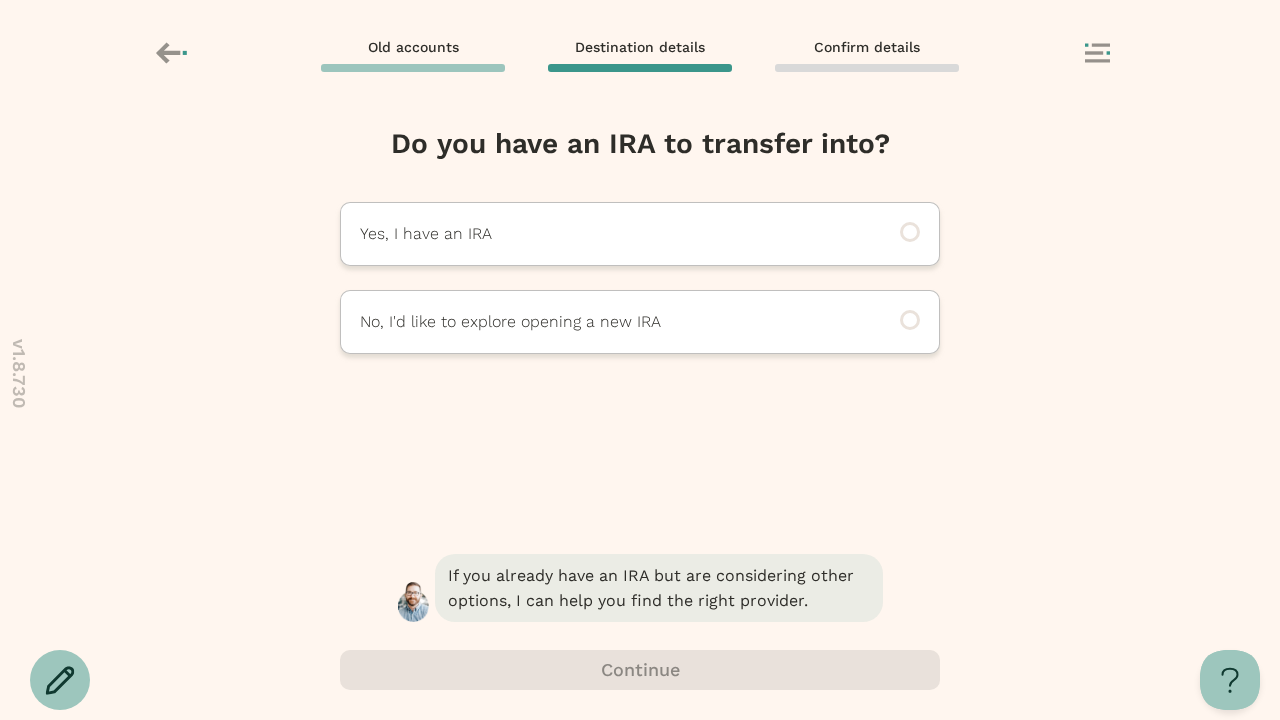 scroll, scrollTop: 0, scrollLeft: 0, axis: both 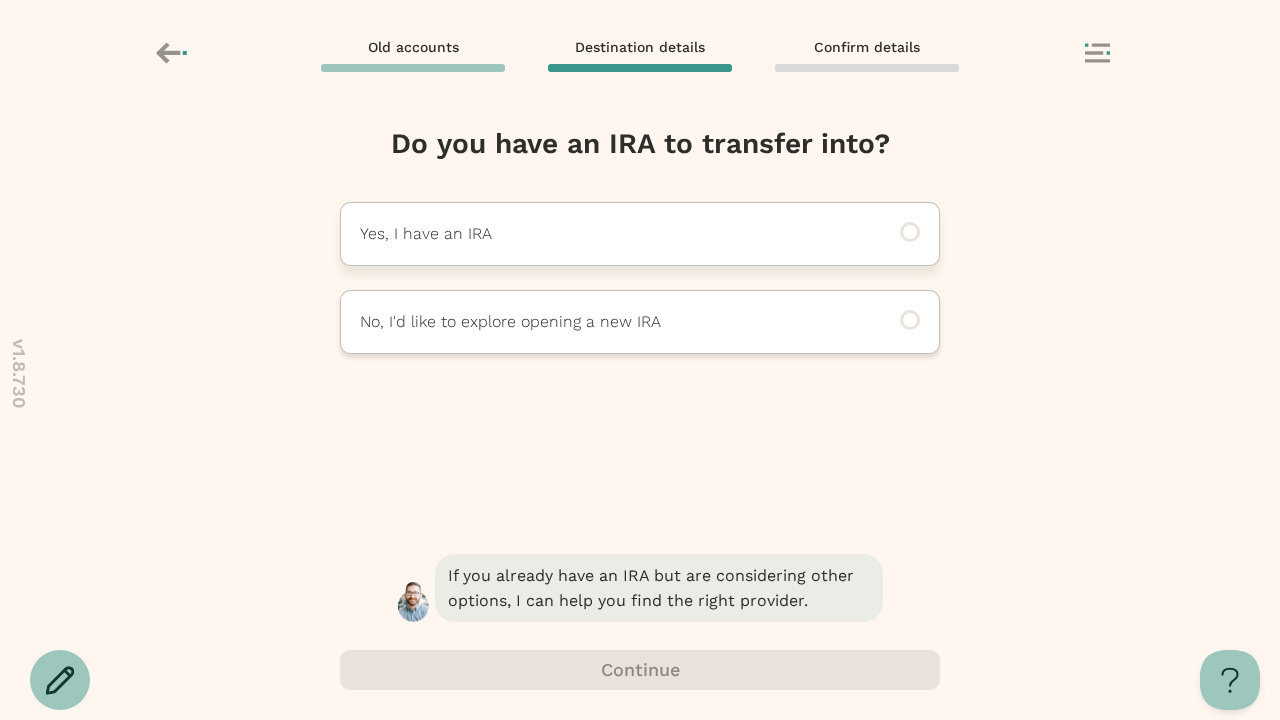 click on "Yes, I have an IRA" at bounding box center [612, 234] 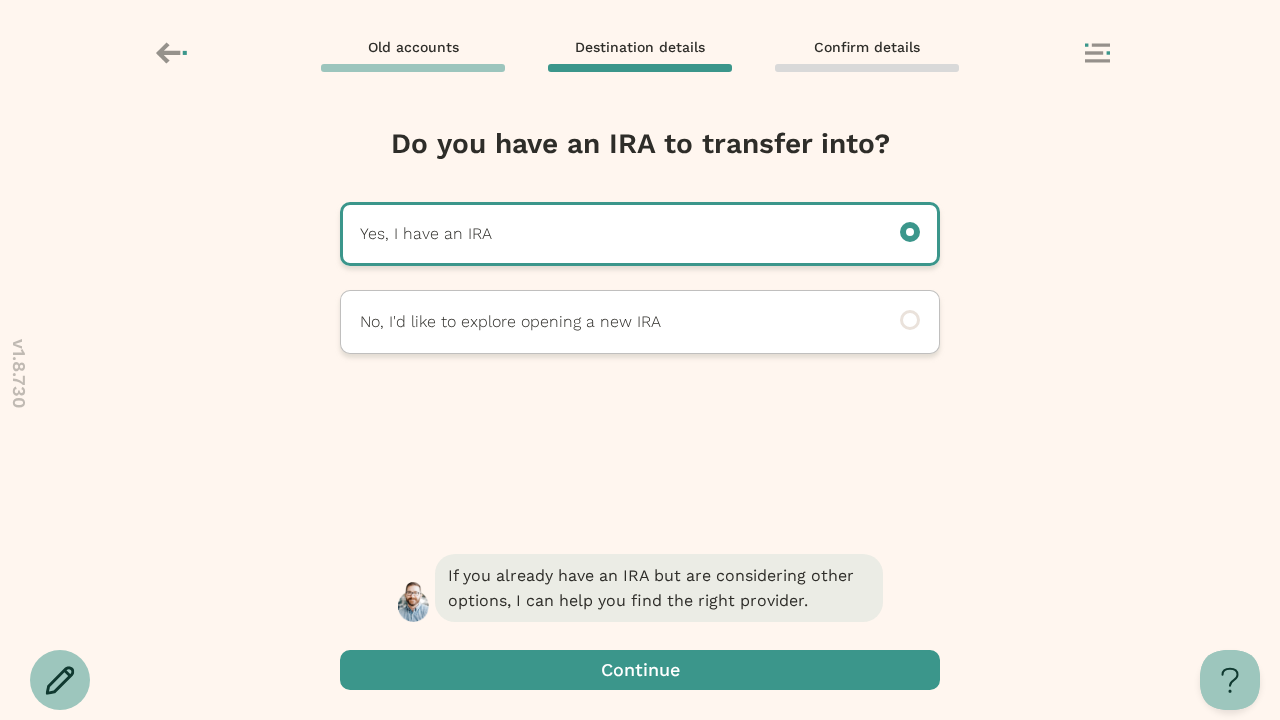 click at bounding box center [640, 670] 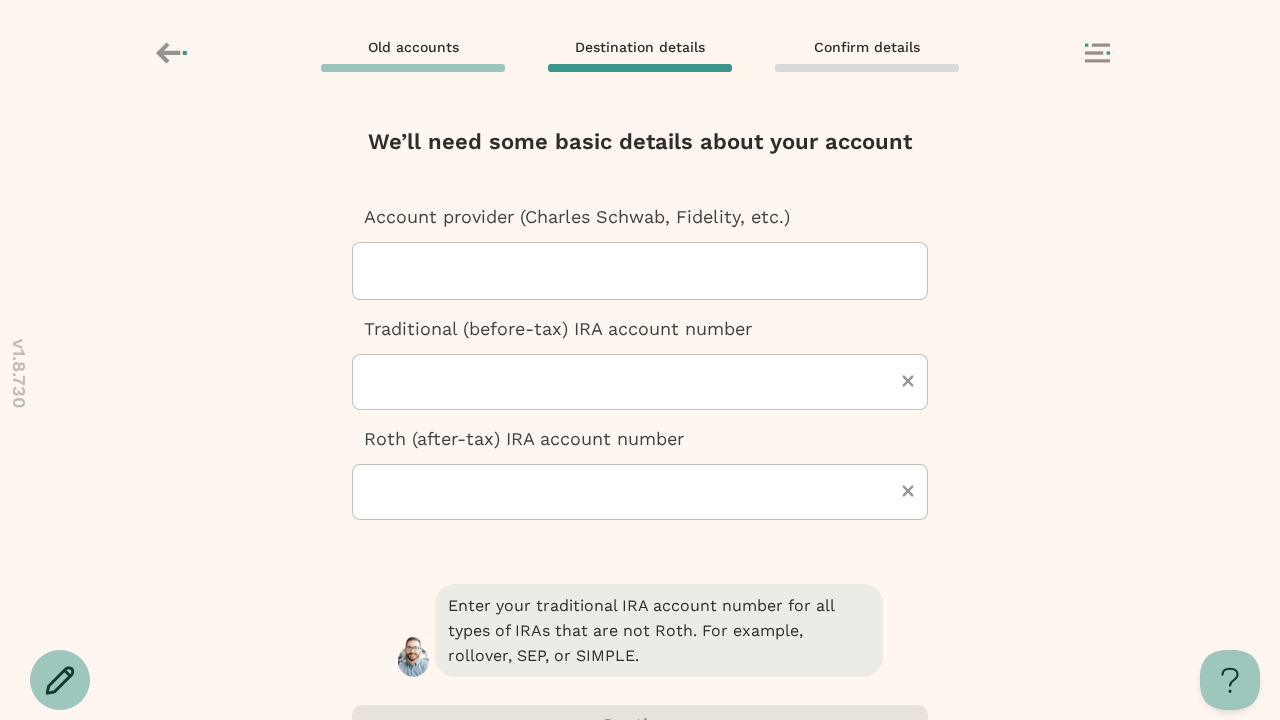 click at bounding box center [648, 271] 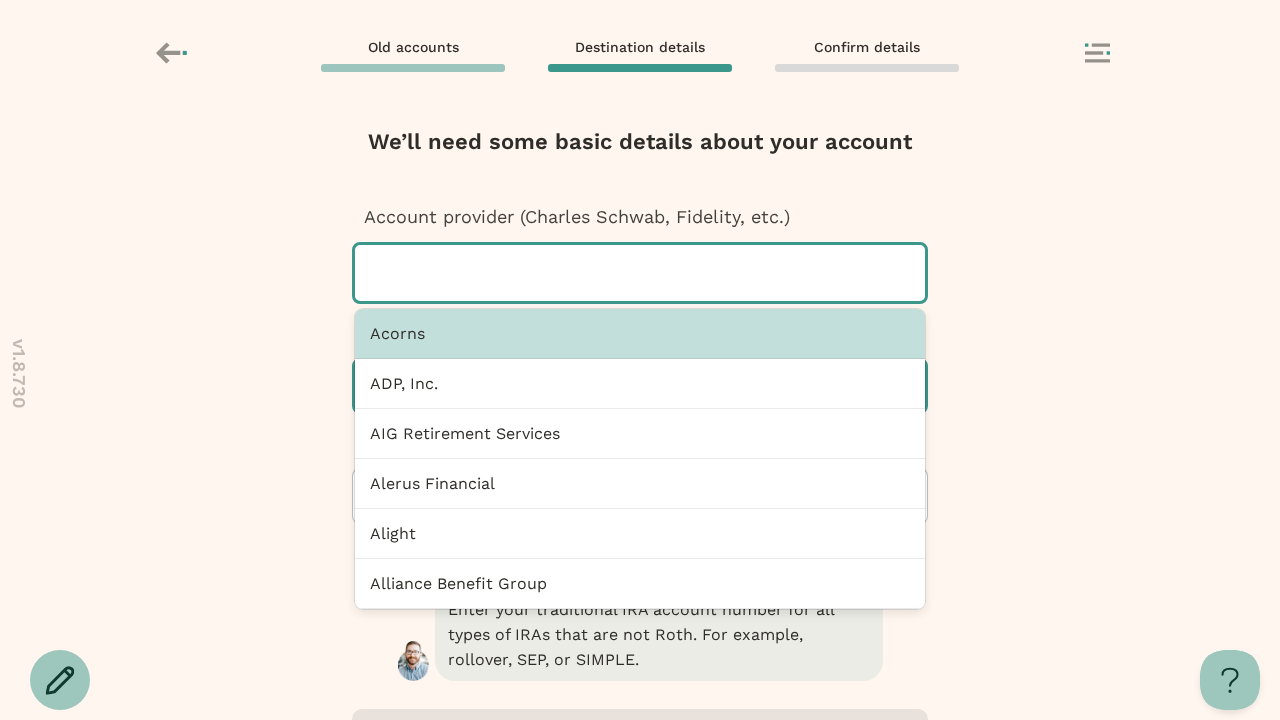 click at bounding box center (640, 386) 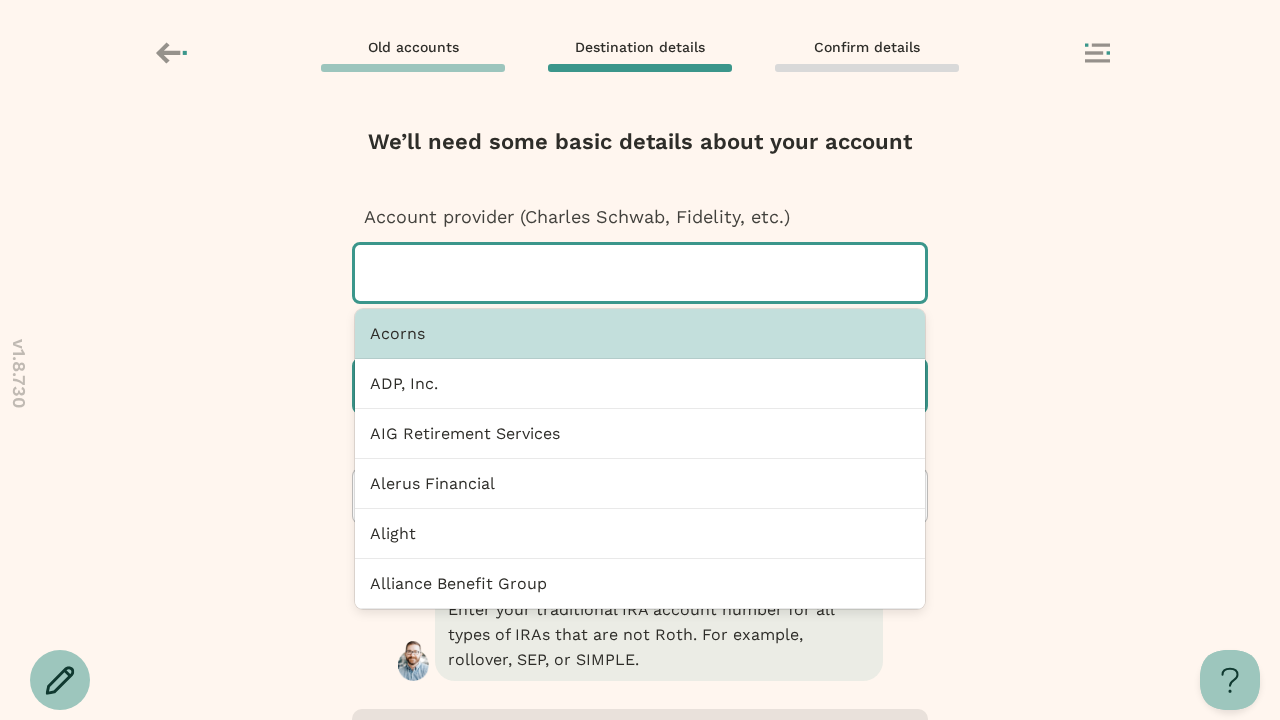 click at bounding box center [640, 386] 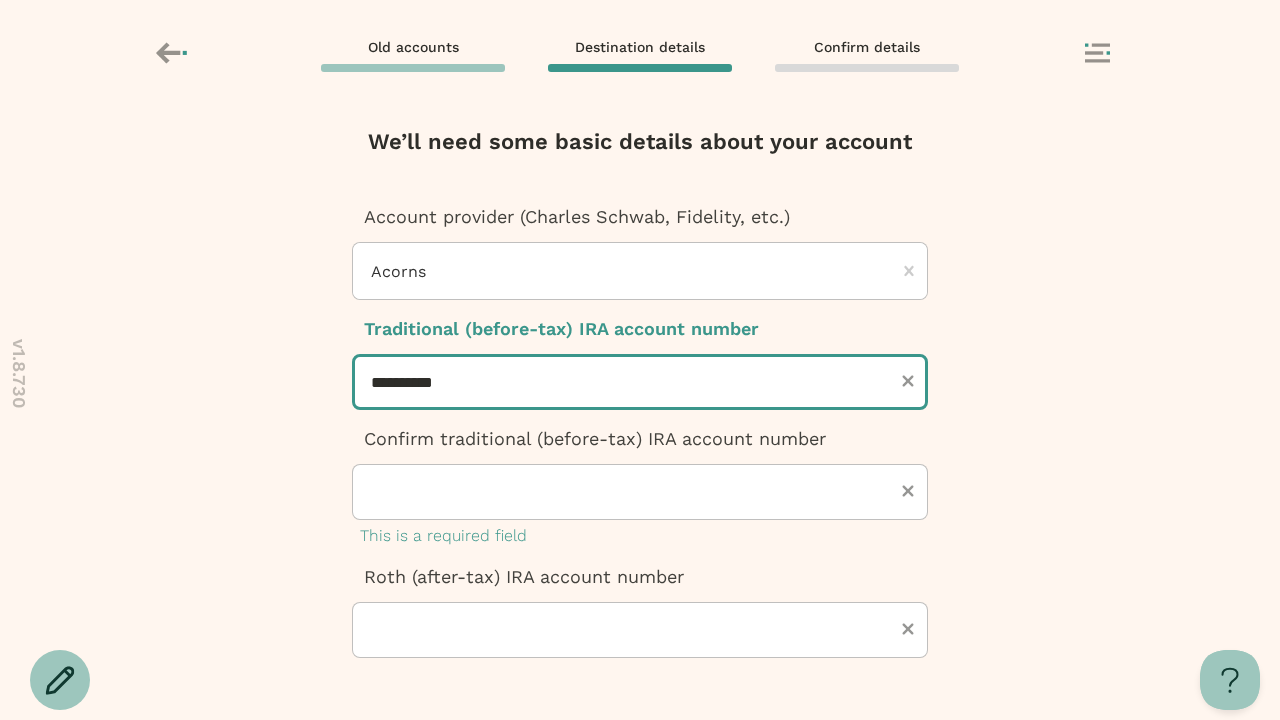 type on "**********" 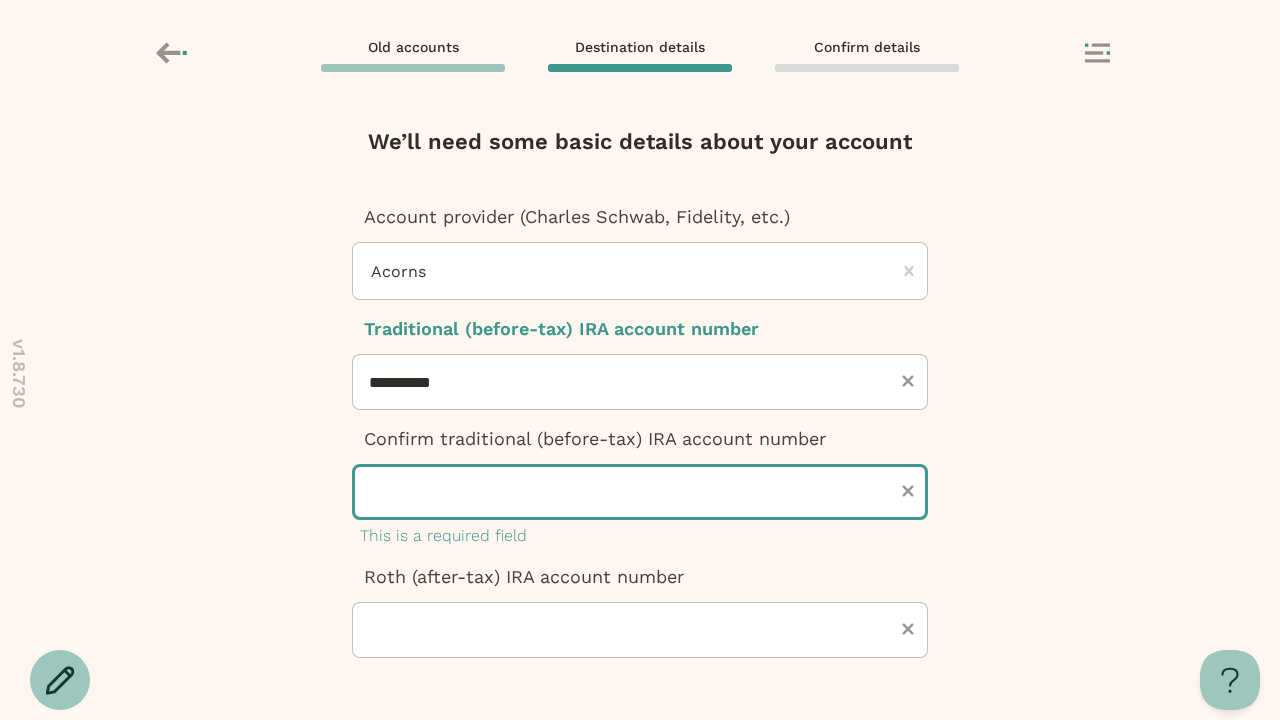 click at bounding box center (640, 492) 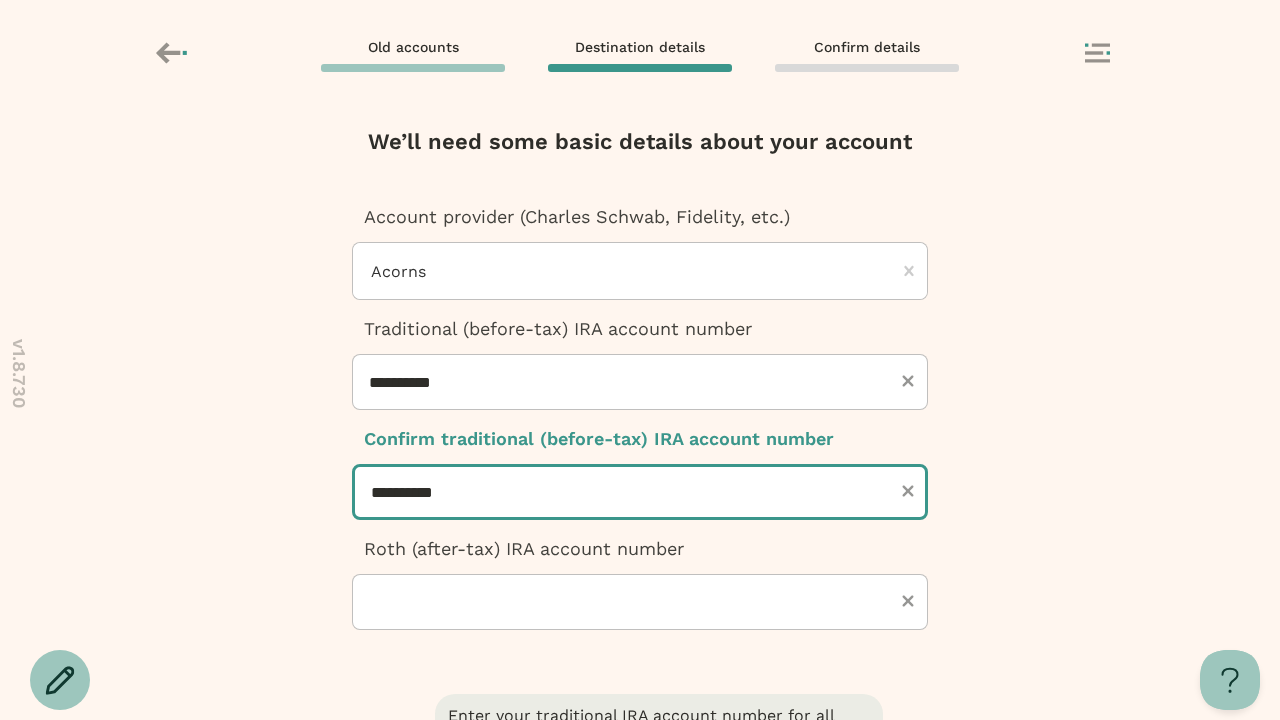 type on "**********" 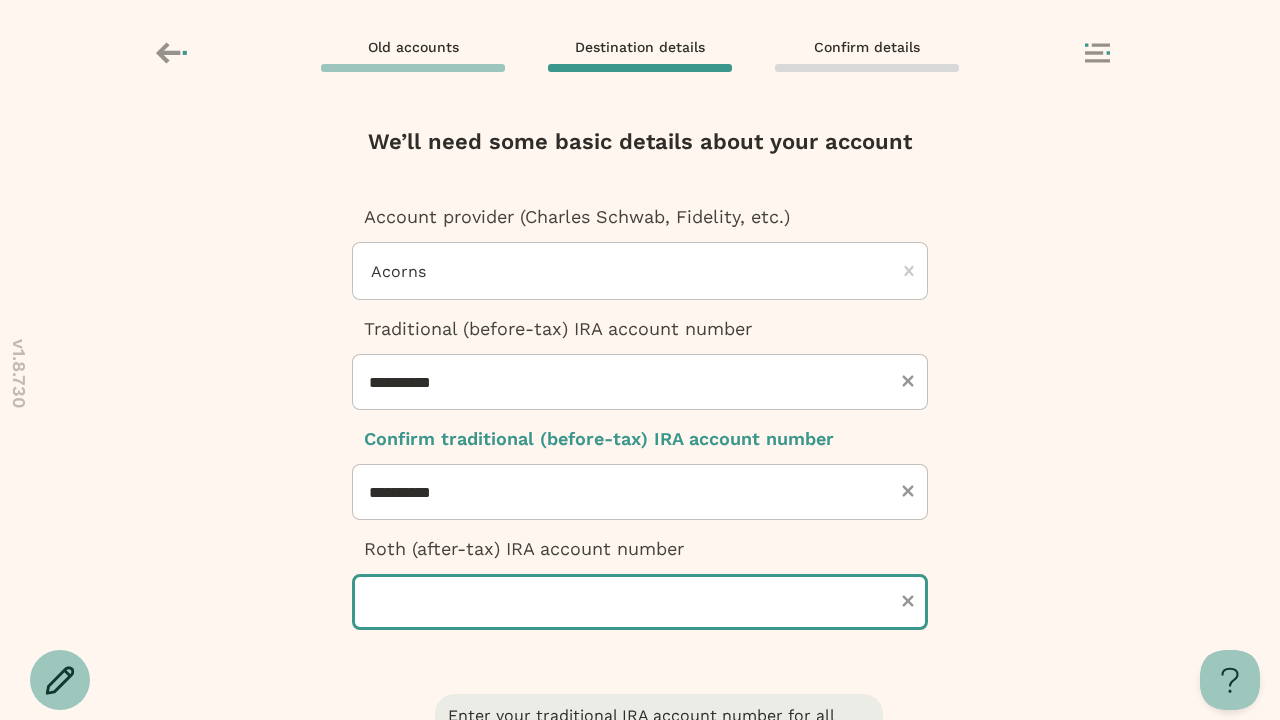 click at bounding box center [640, 602] 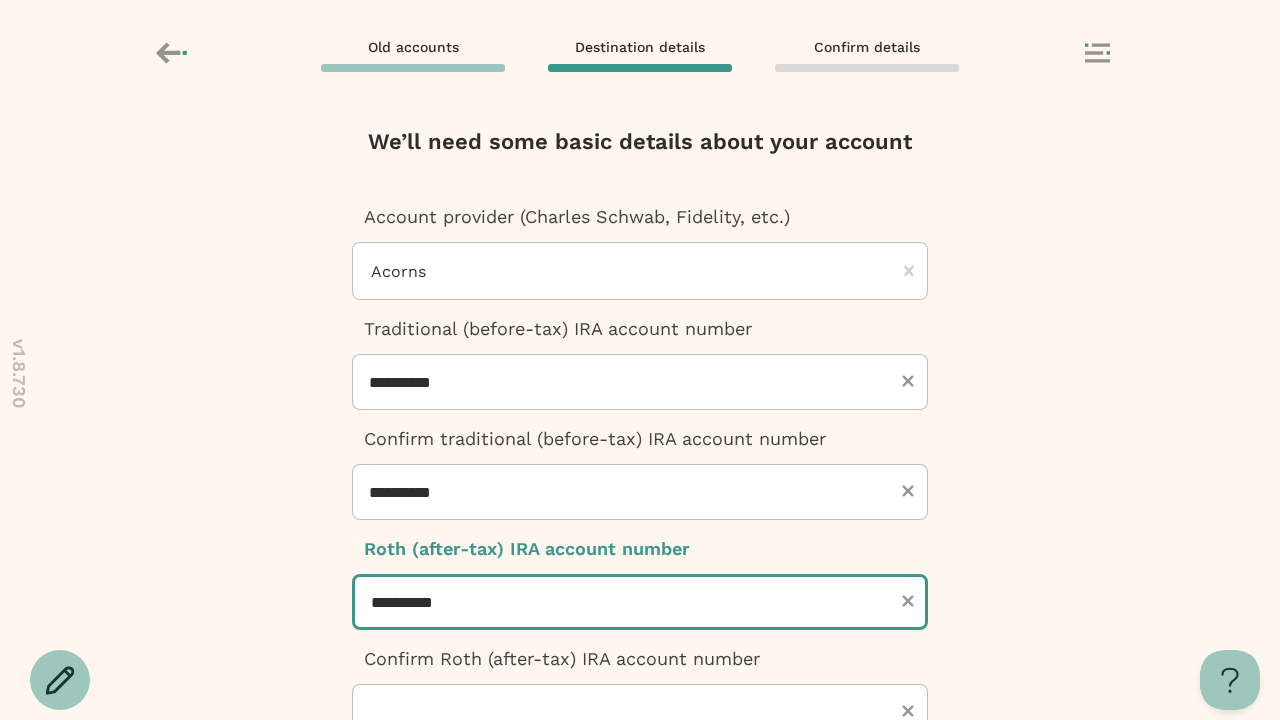 type on "**********" 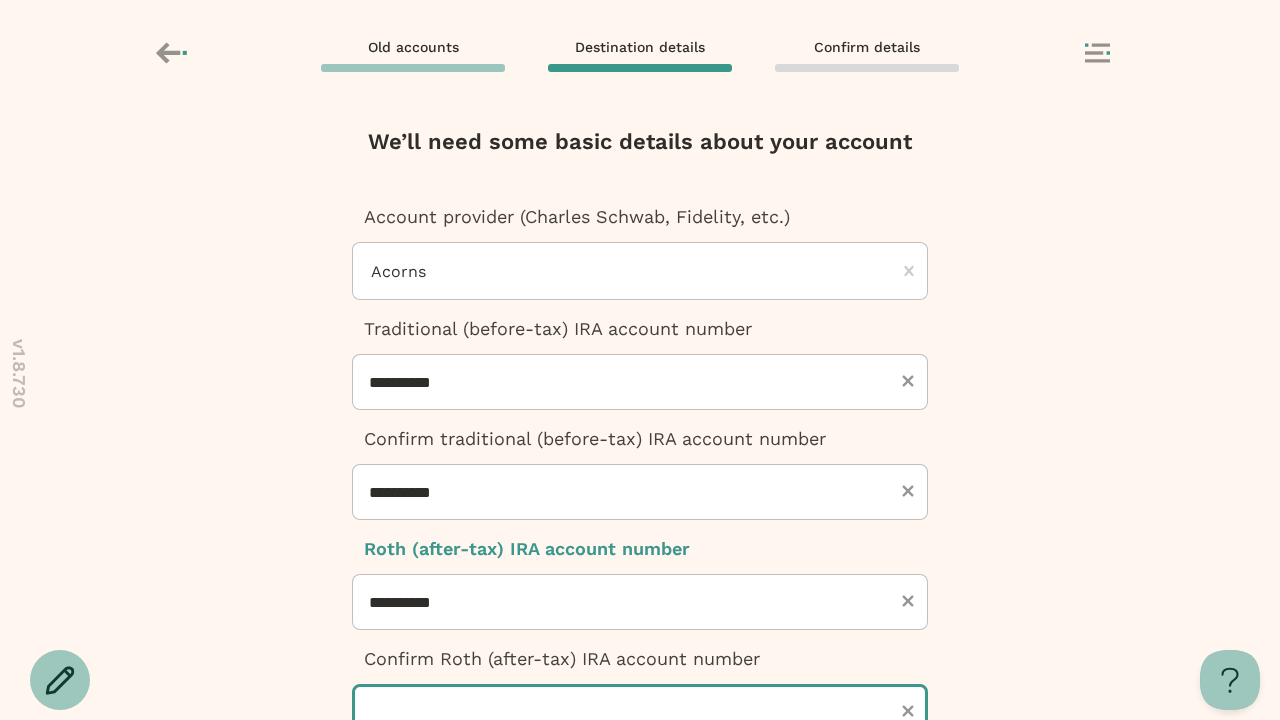 click at bounding box center (640, 712) 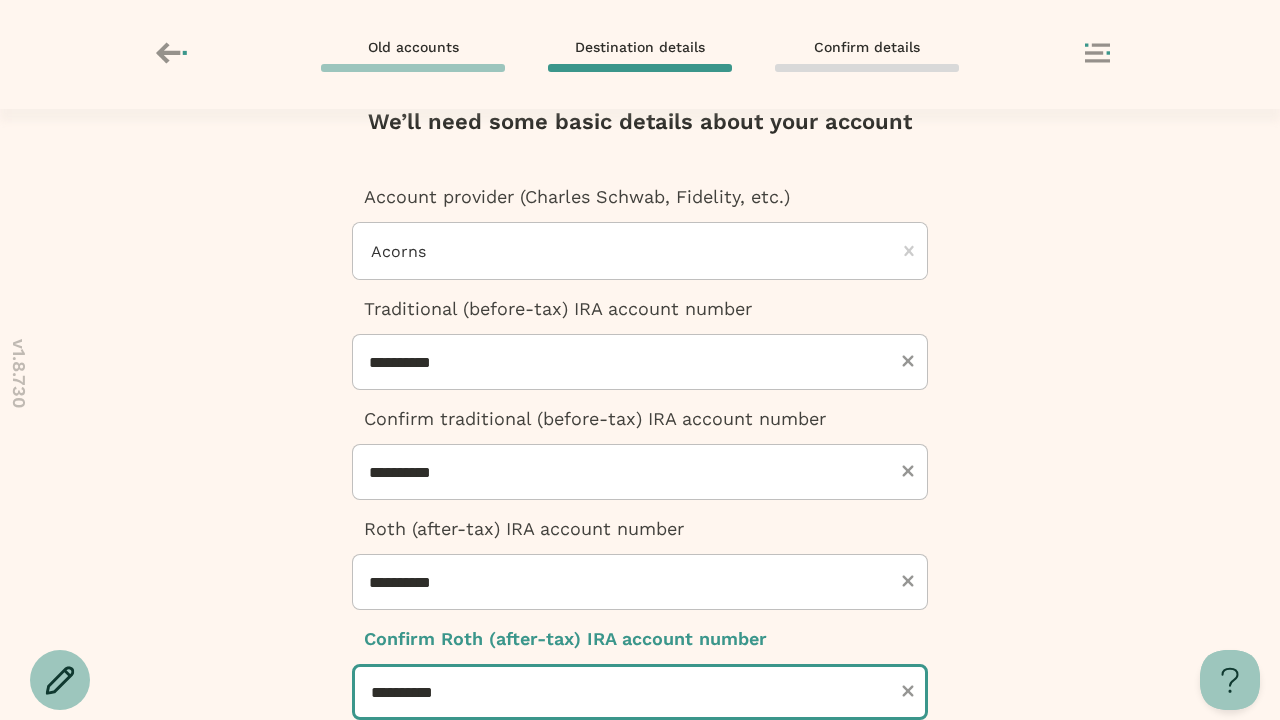 type on "**********" 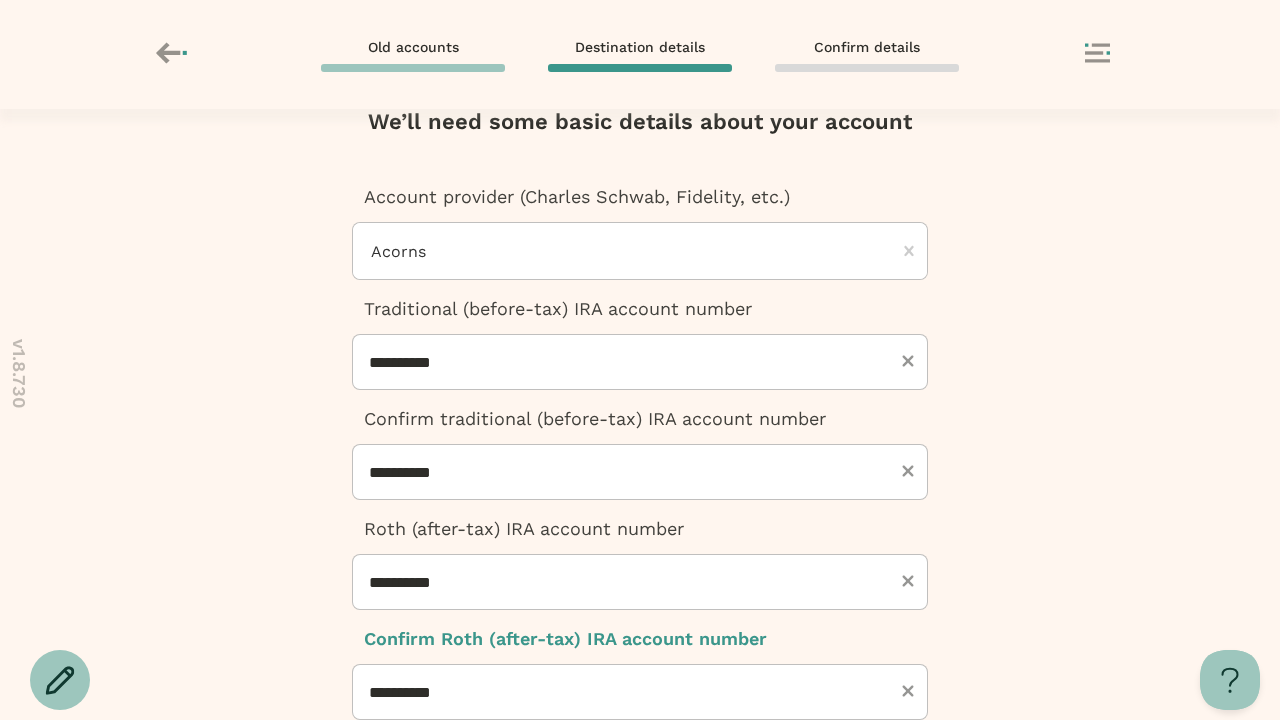 click at bounding box center [640, 925] 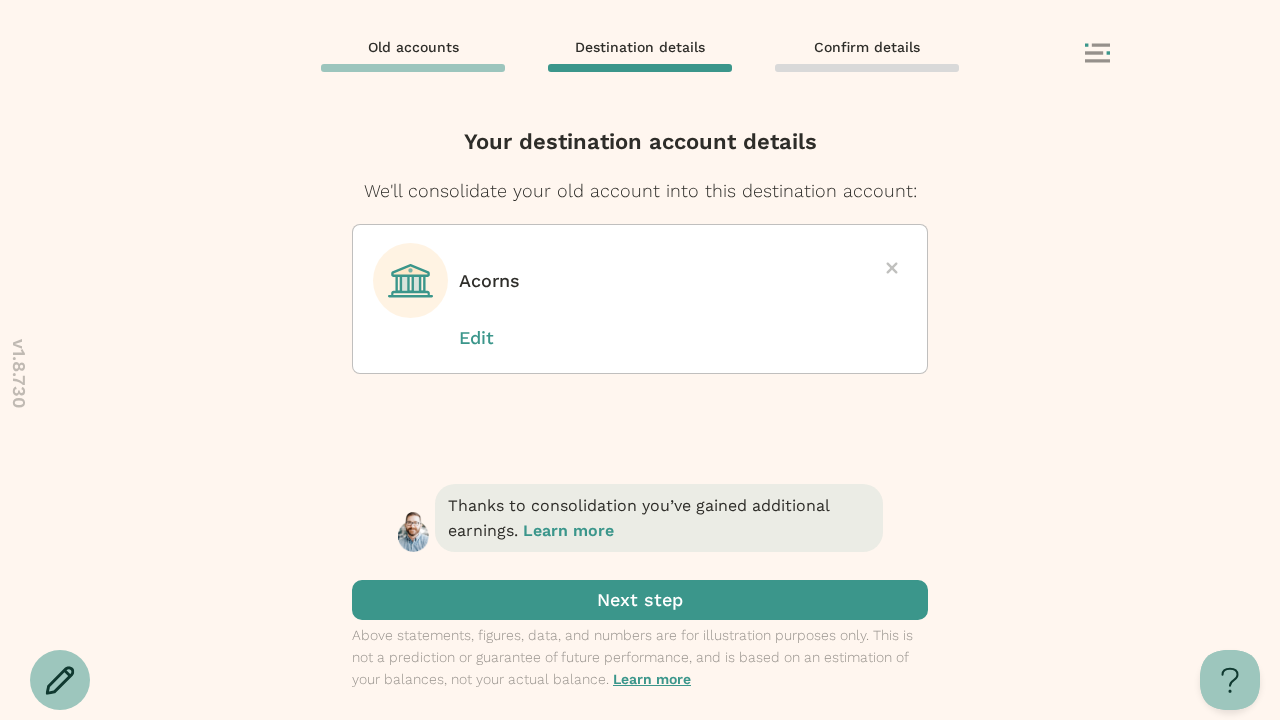 scroll, scrollTop: 0, scrollLeft: 0, axis: both 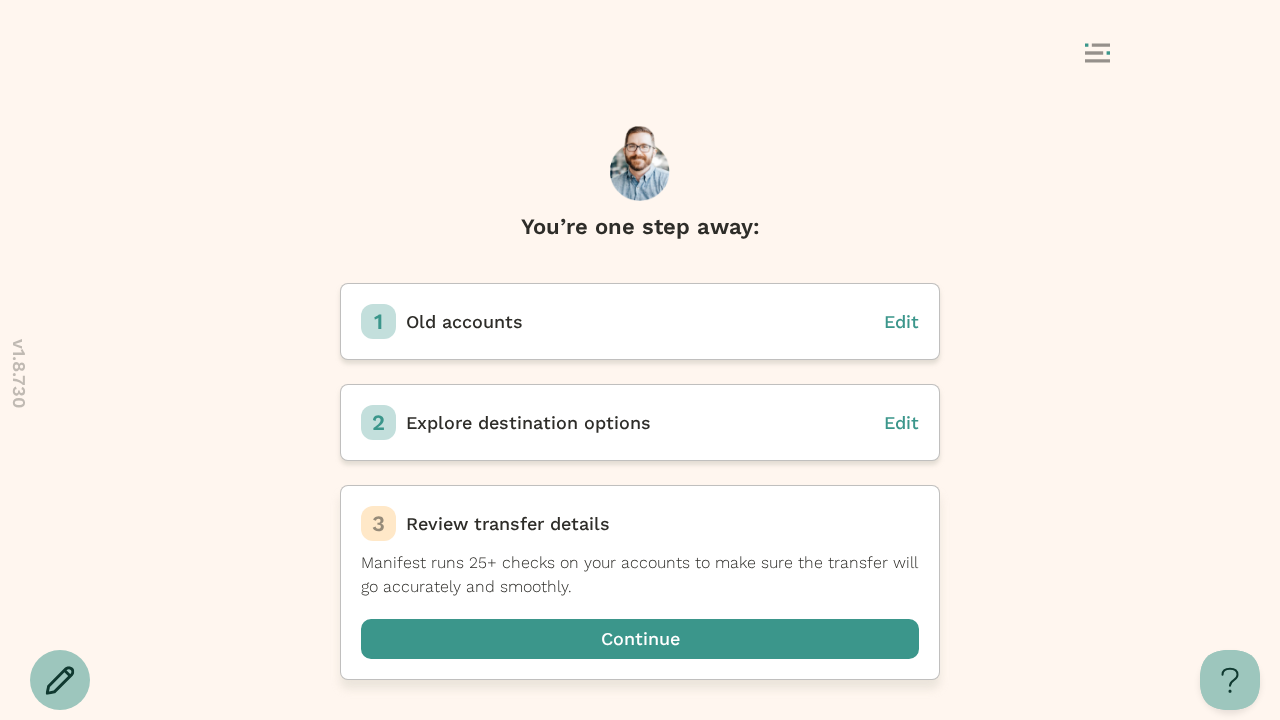 click at bounding box center (640, 639) 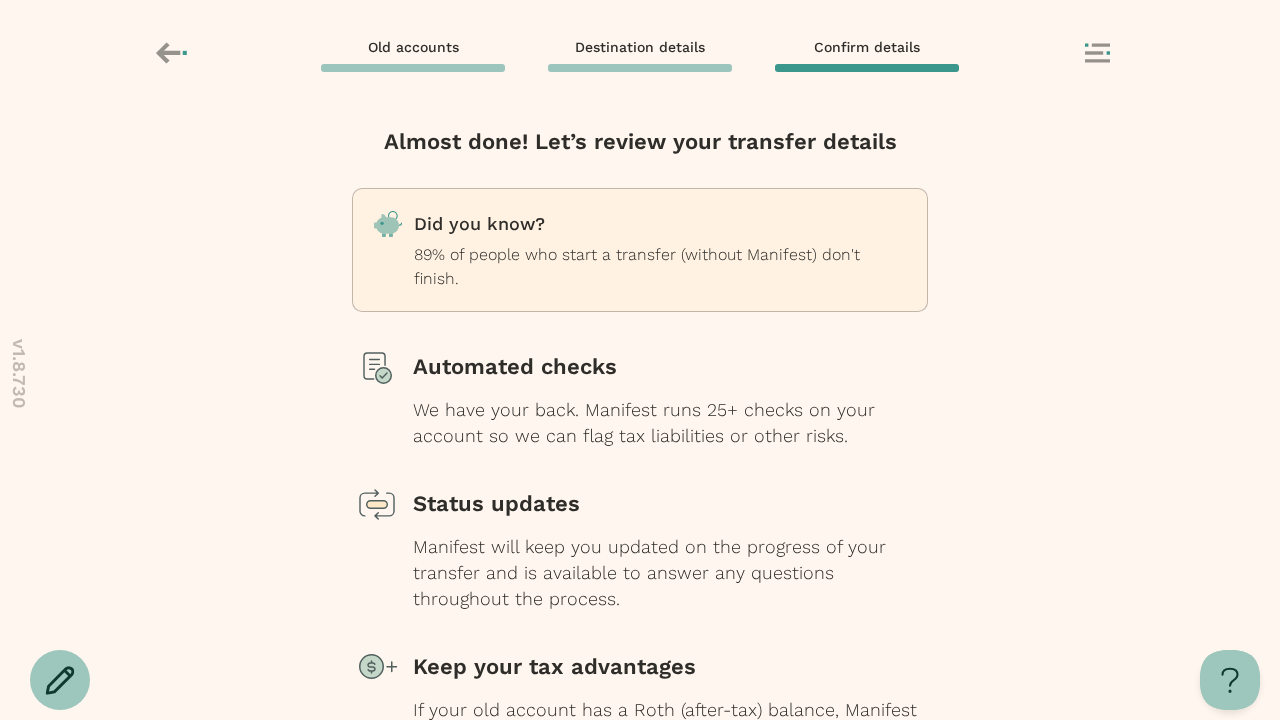 click at bounding box center [640, 799] 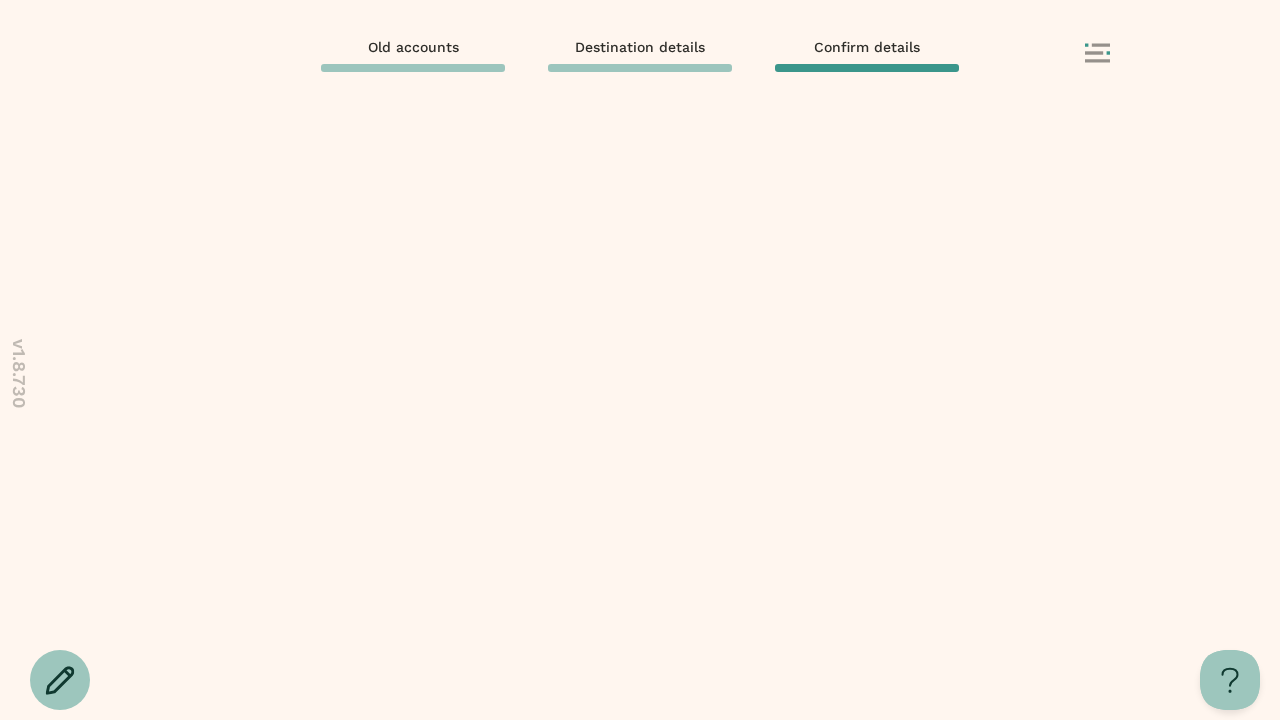 scroll, scrollTop: 0, scrollLeft: 0, axis: both 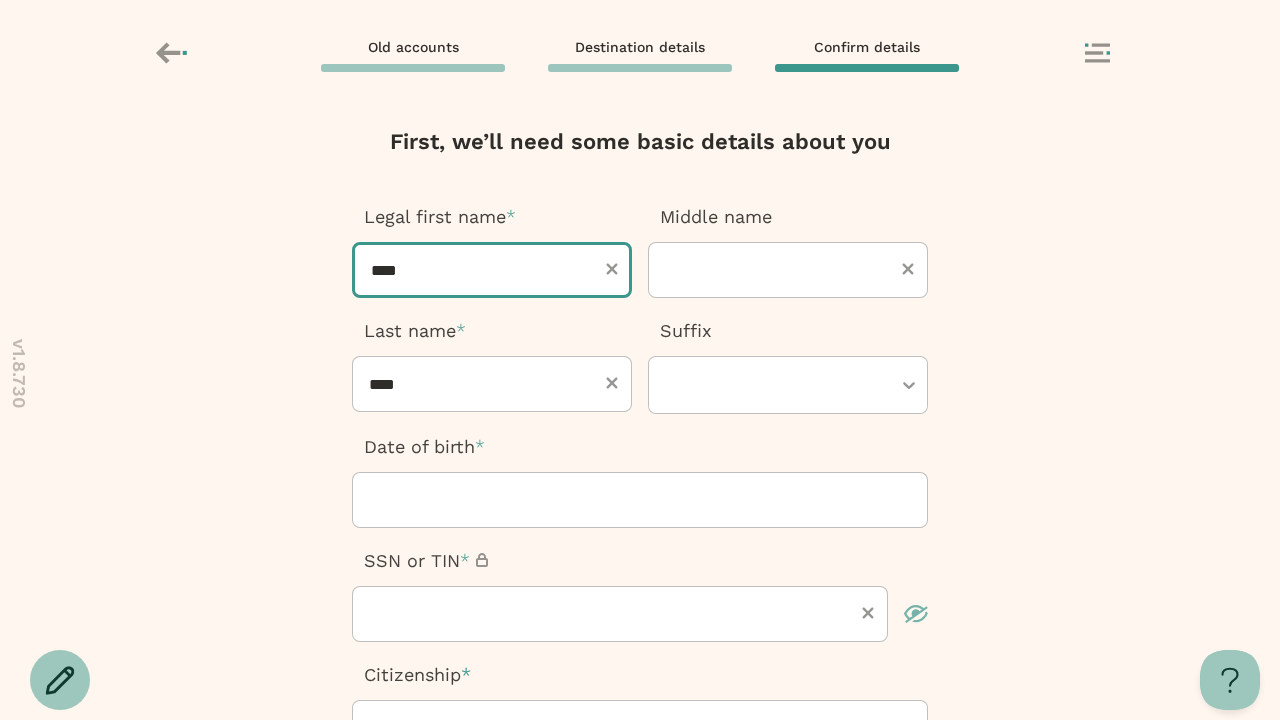 click on "****" at bounding box center (492, 270) 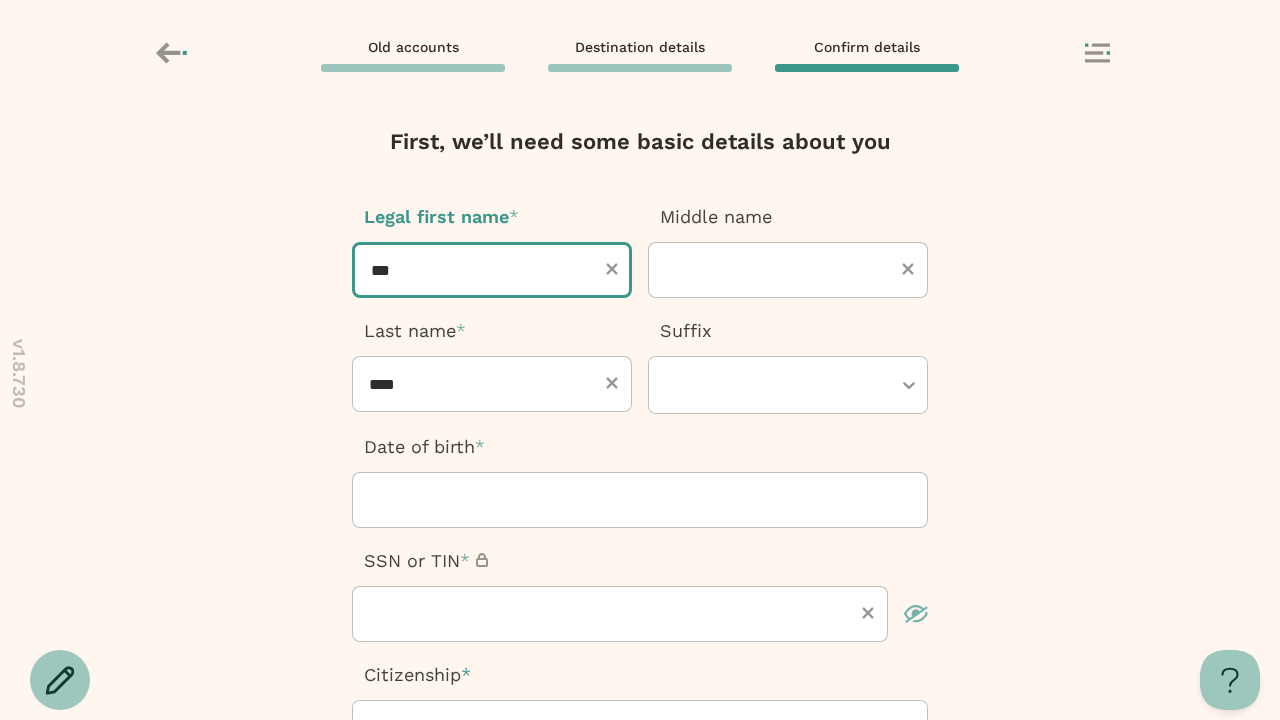 type on "****" 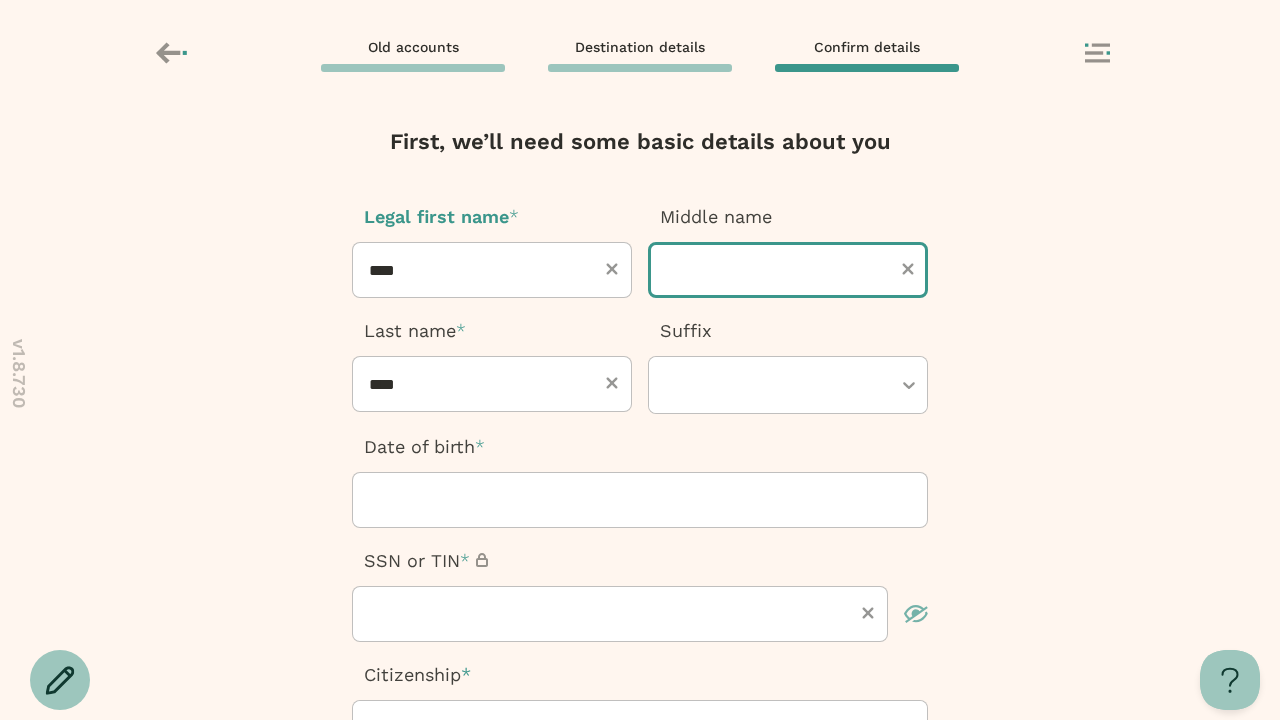 click at bounding box center [788, 270] 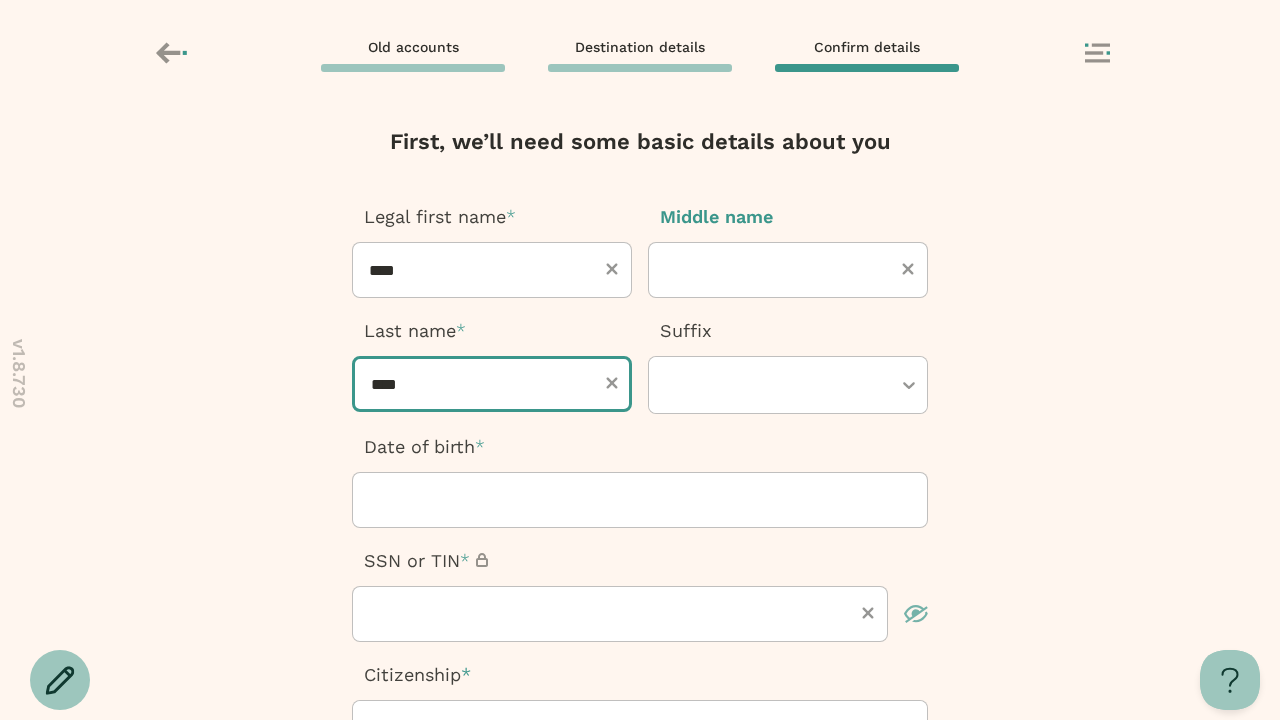click on "****" at bounding box center (492, 384) 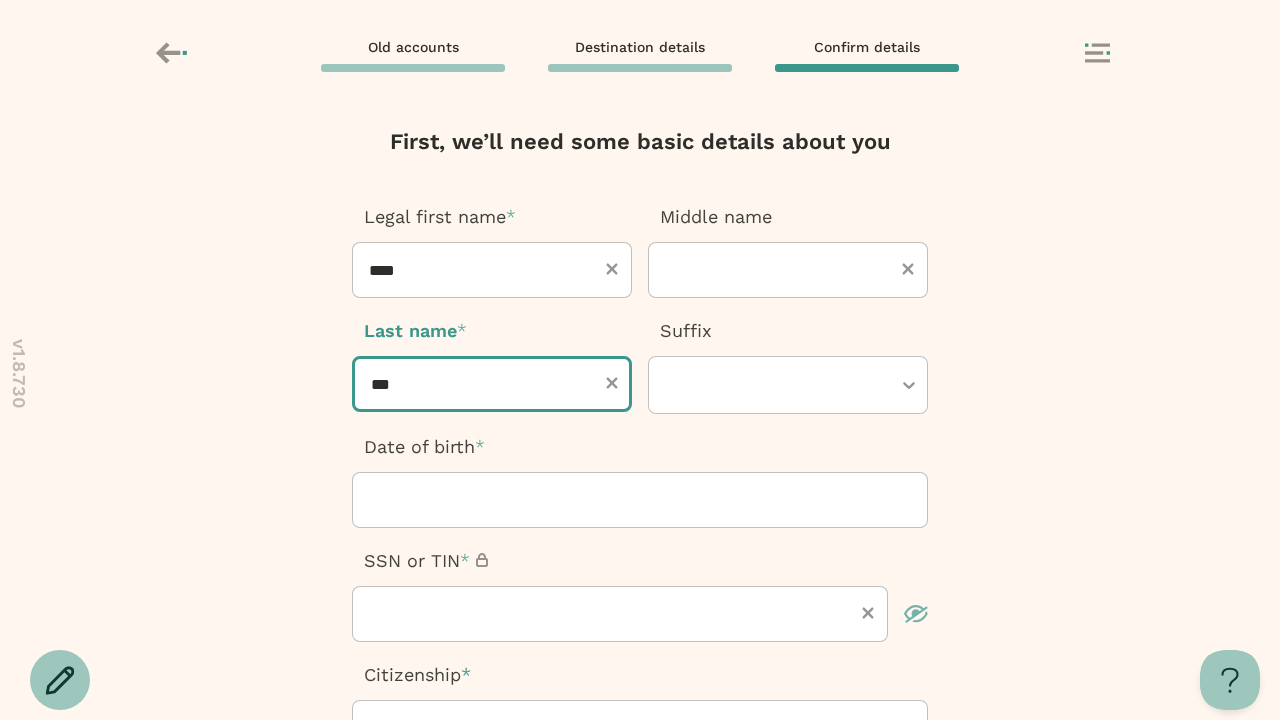 type on "****" 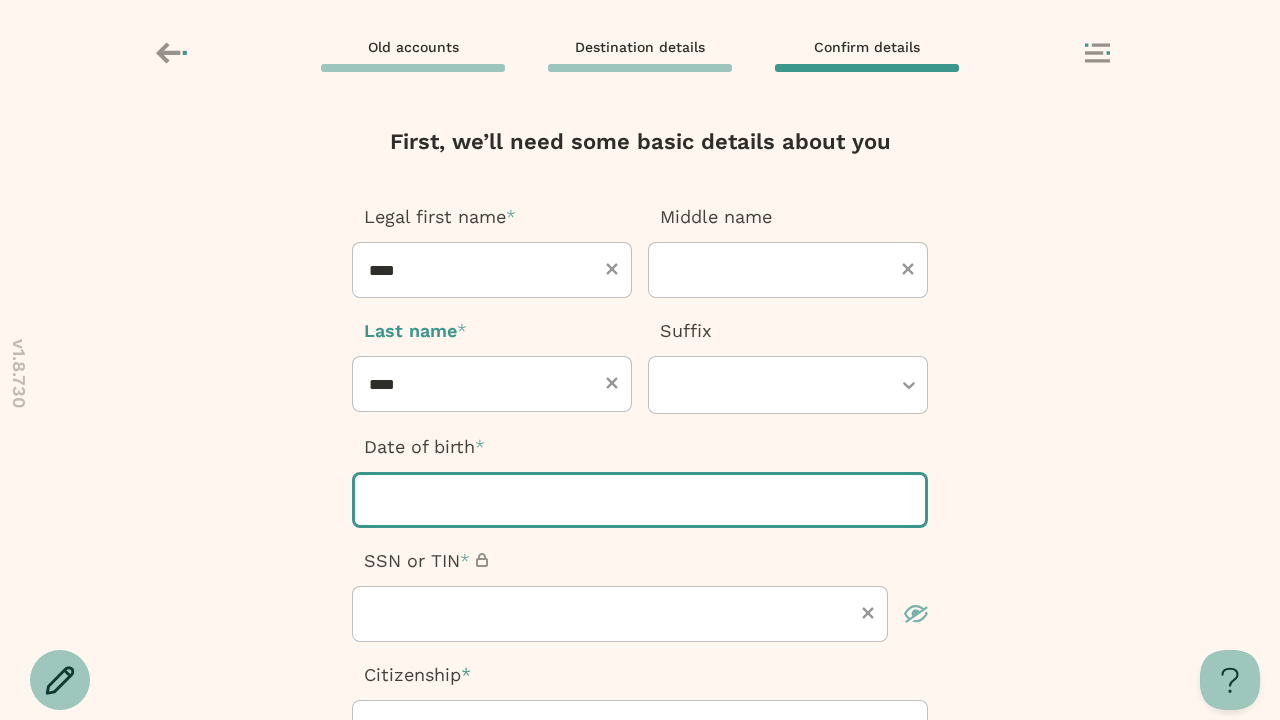 click at bounding box center [640, 500] 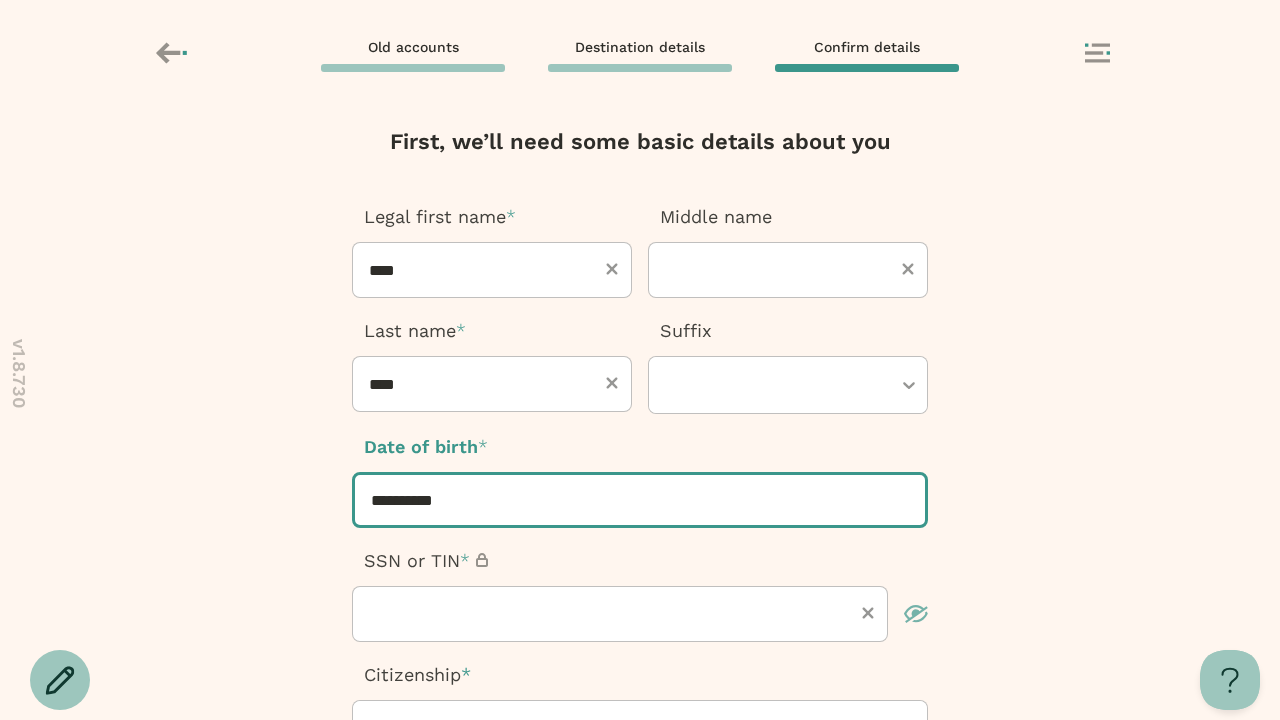 type on "**********" 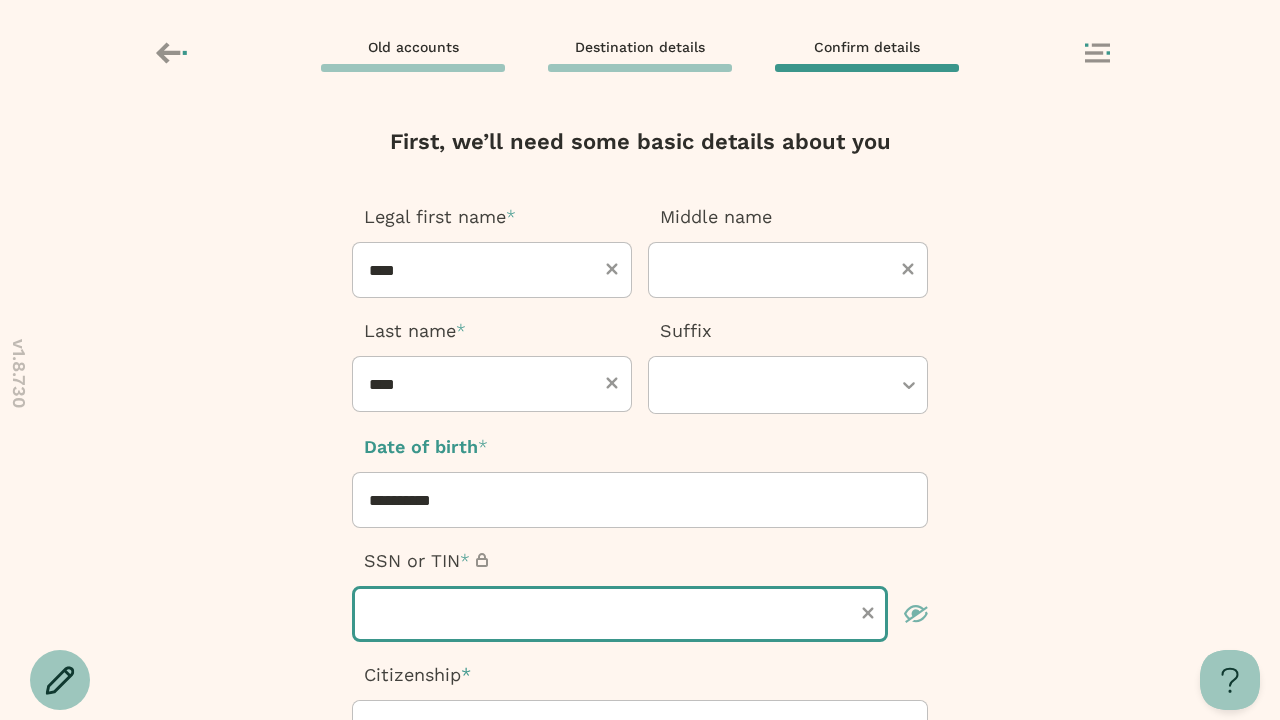 click at bounding box center [620, 614] 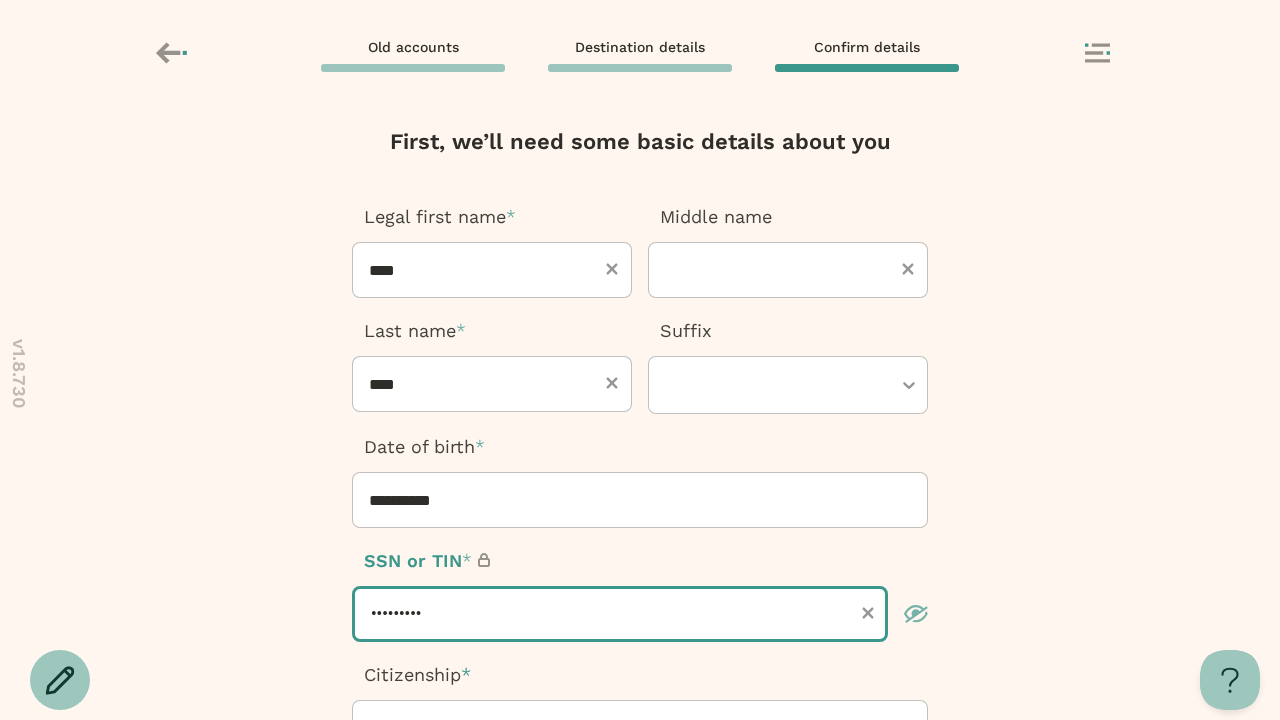 type on "*********" 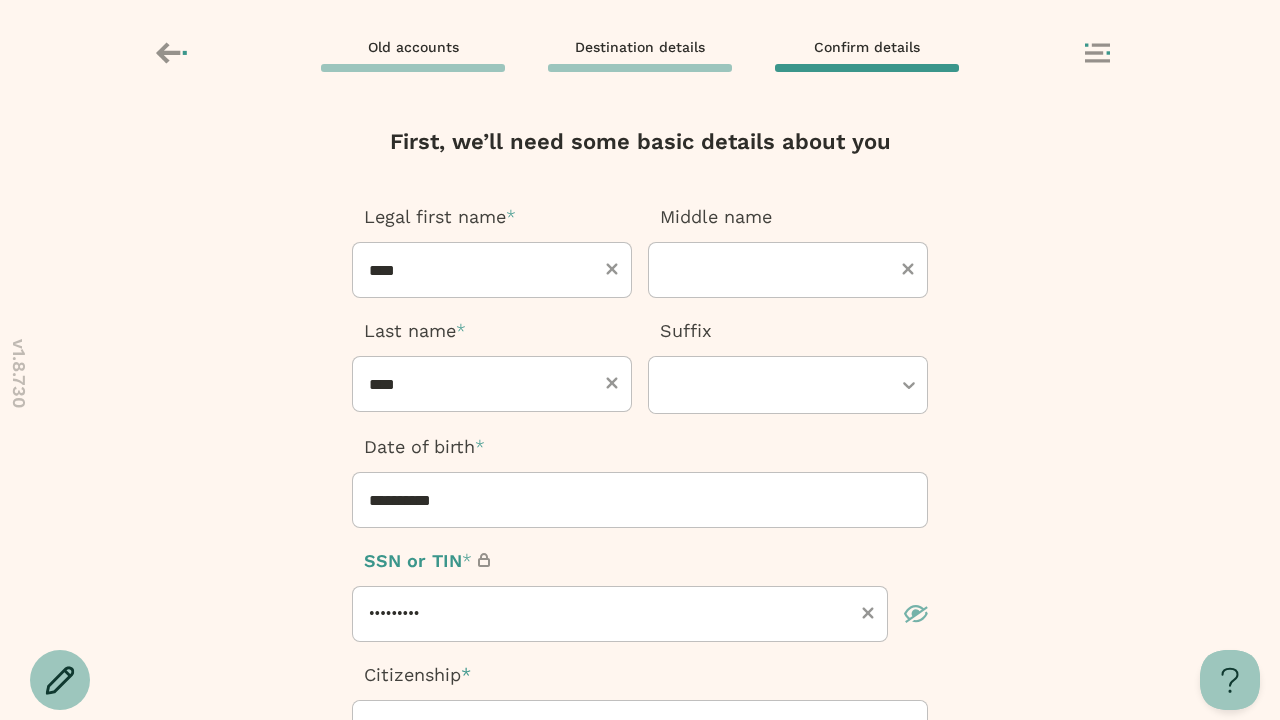 click at bounding box center (630, 729) 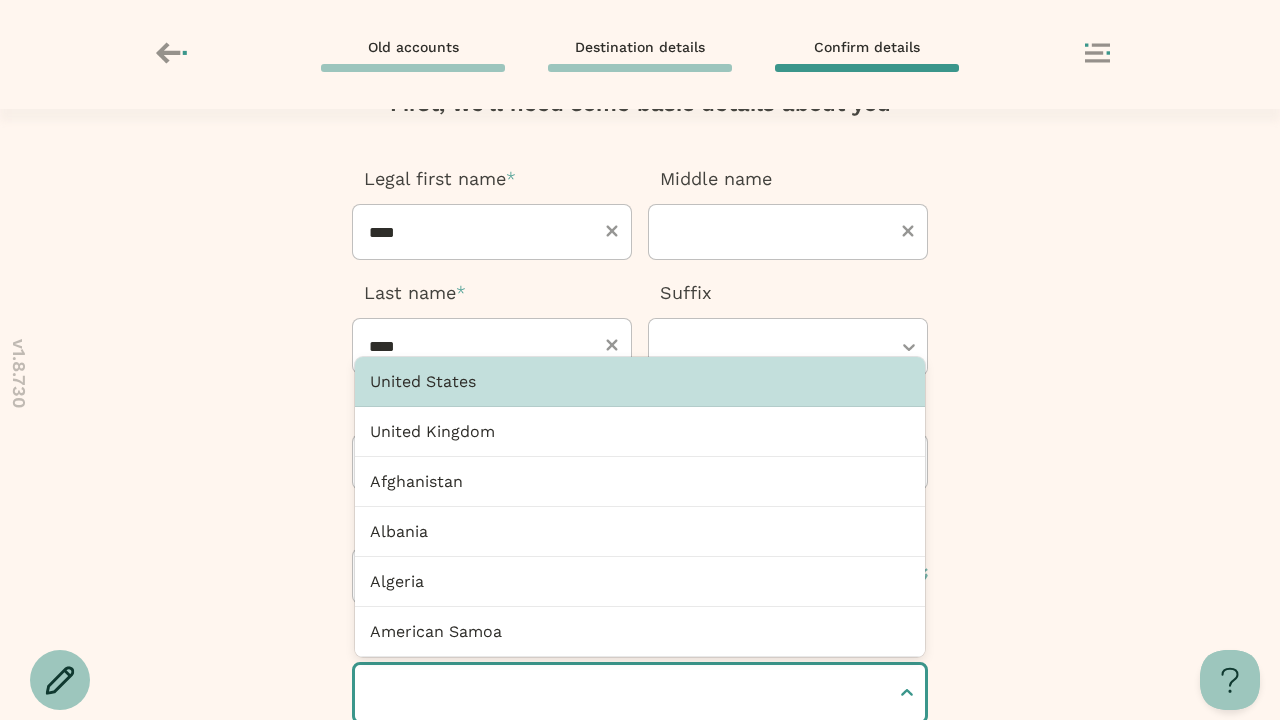 click at bounding box center (373, 693) 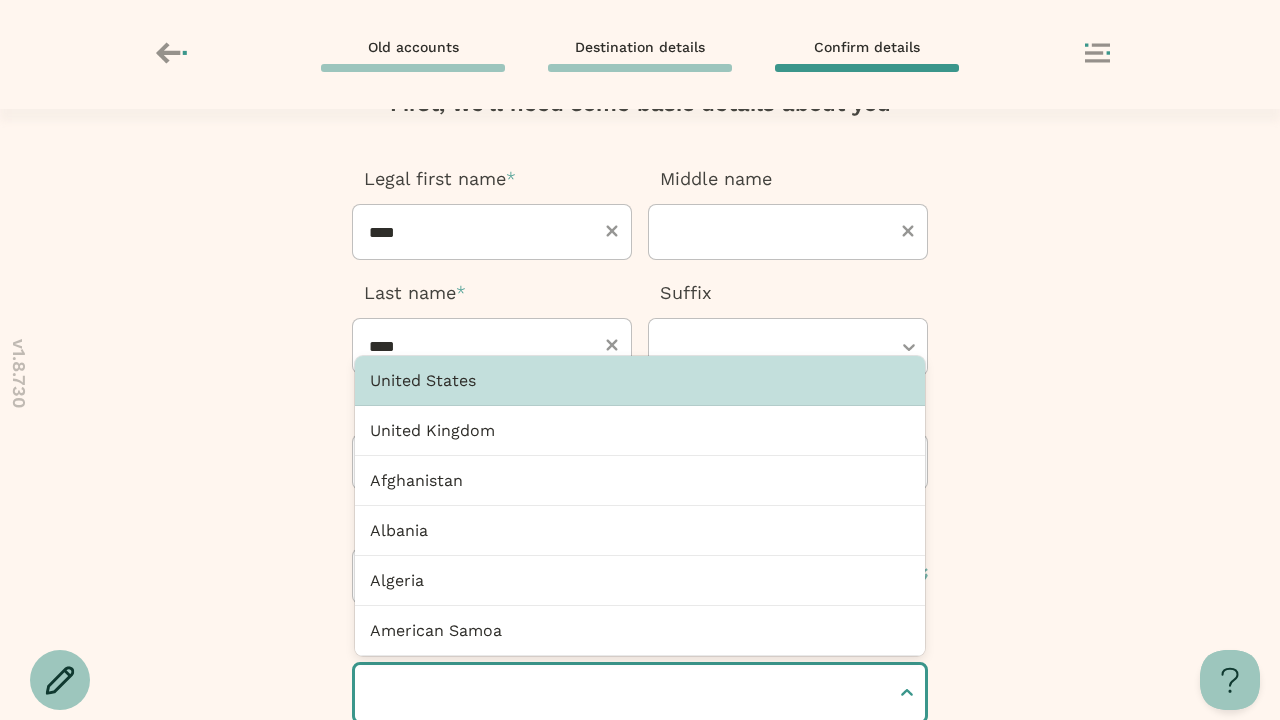 click at bounding box center (373, 693) 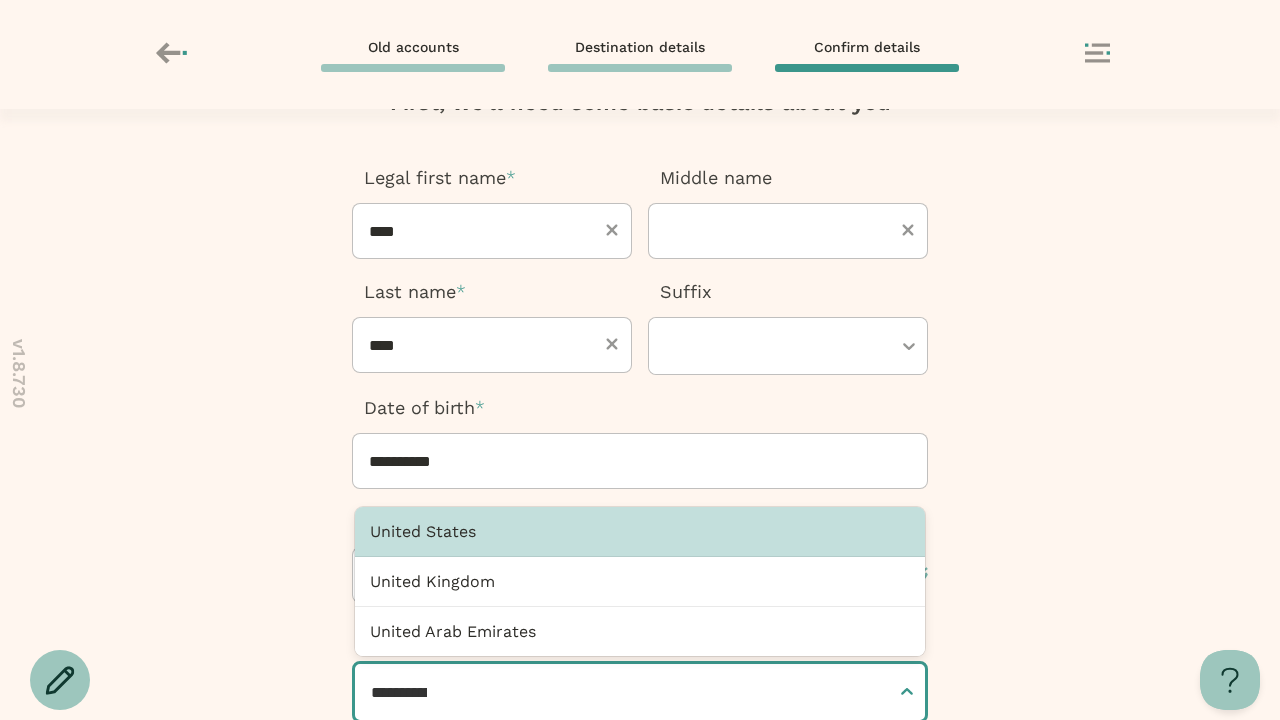 type on "**********" 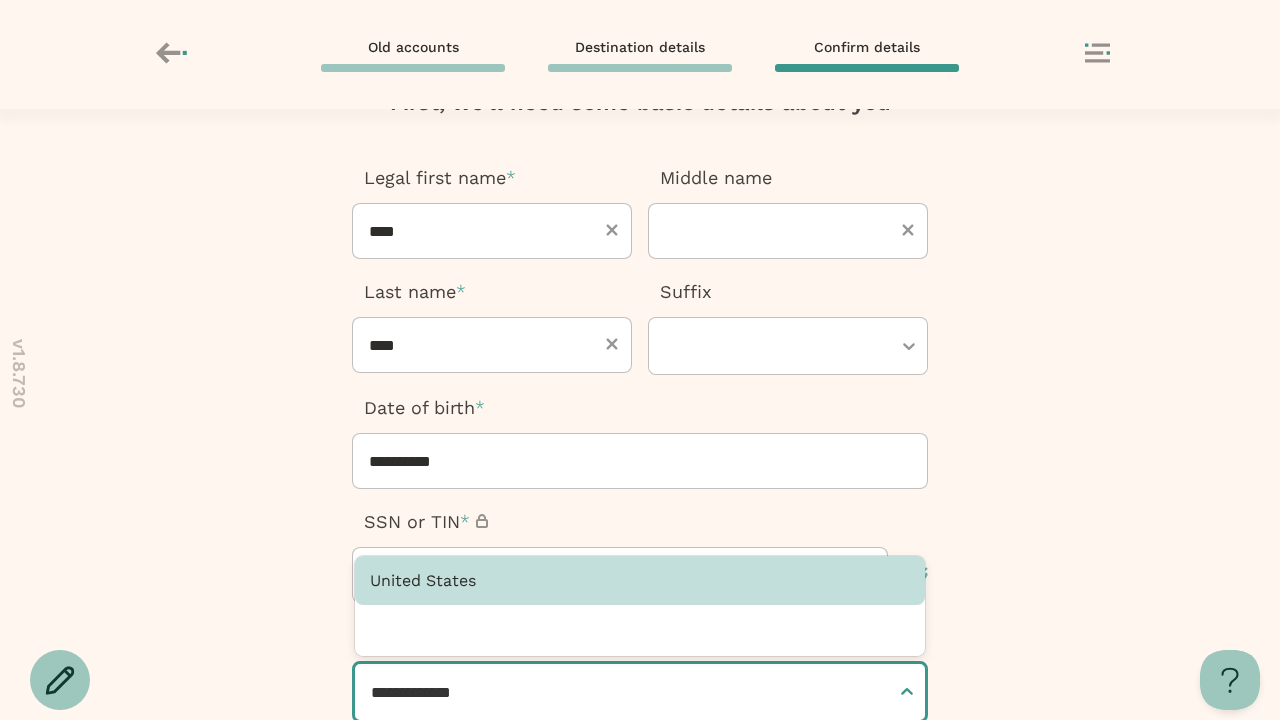 type 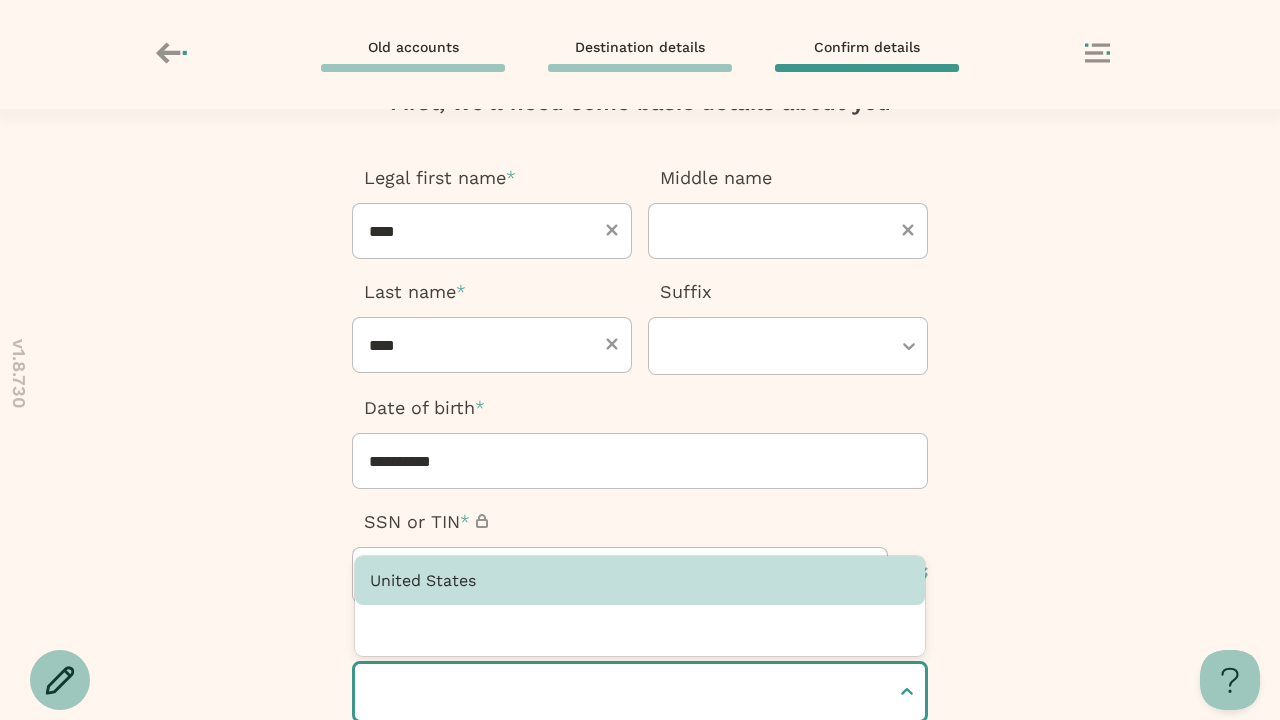 click at bounding box center [640, 891] 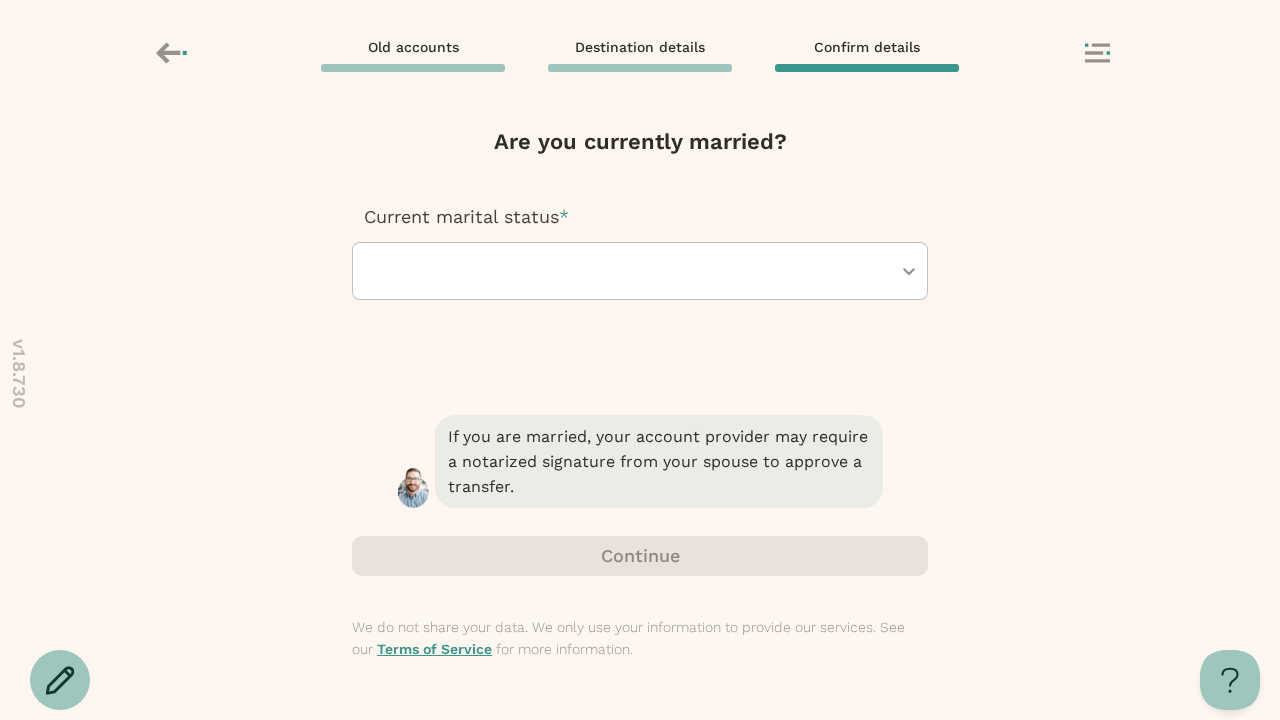 scroll, scrollTop: 0, scrollLeft: 0, axis: both 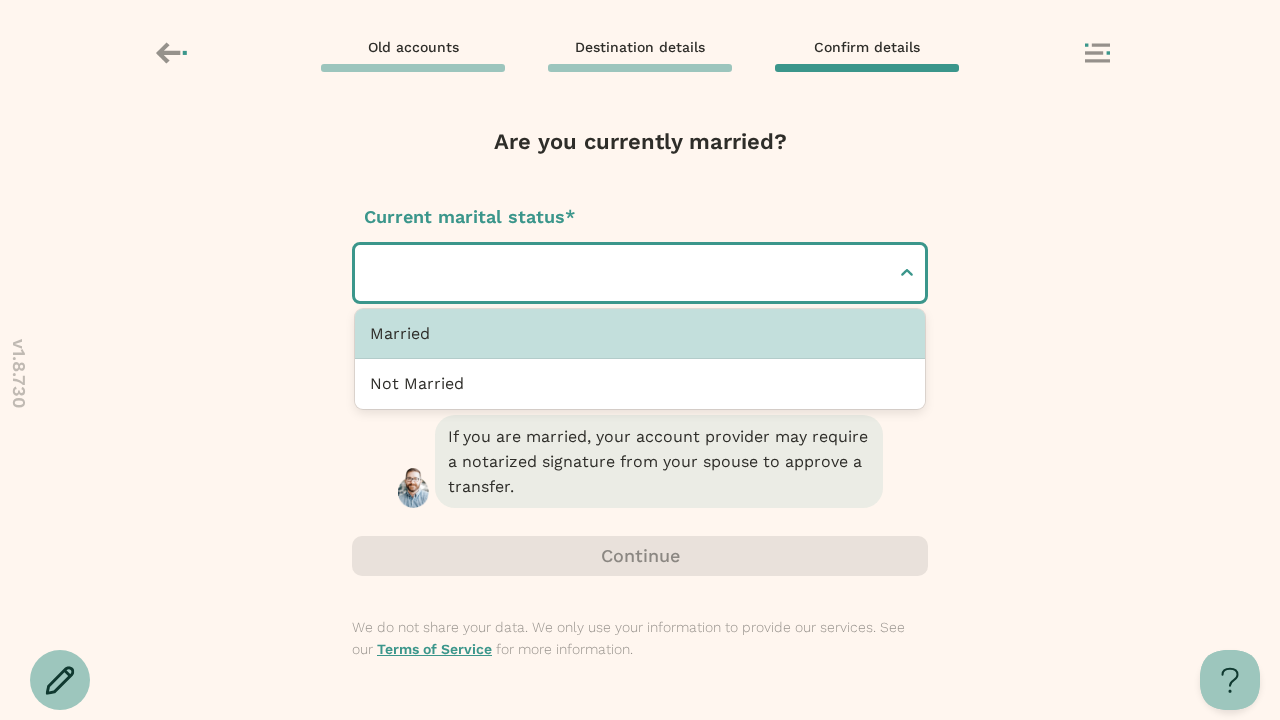 click at bounding box center (373, 273) 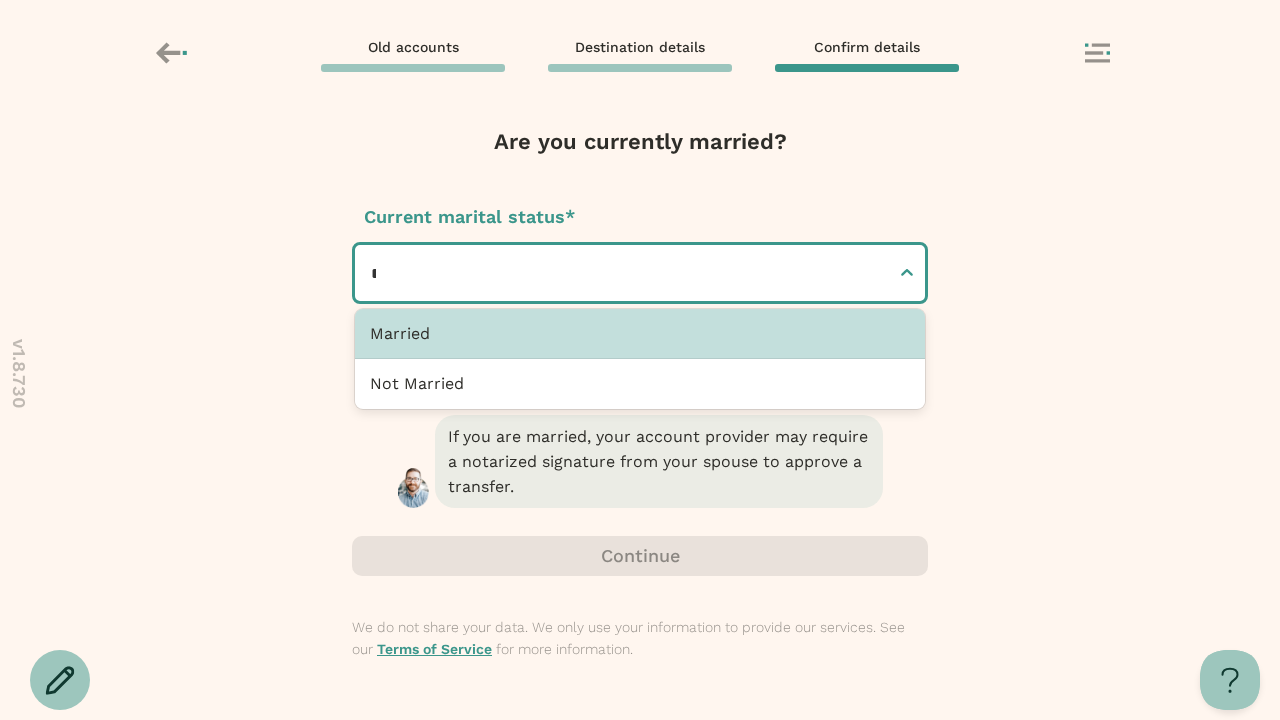 type on "**********" 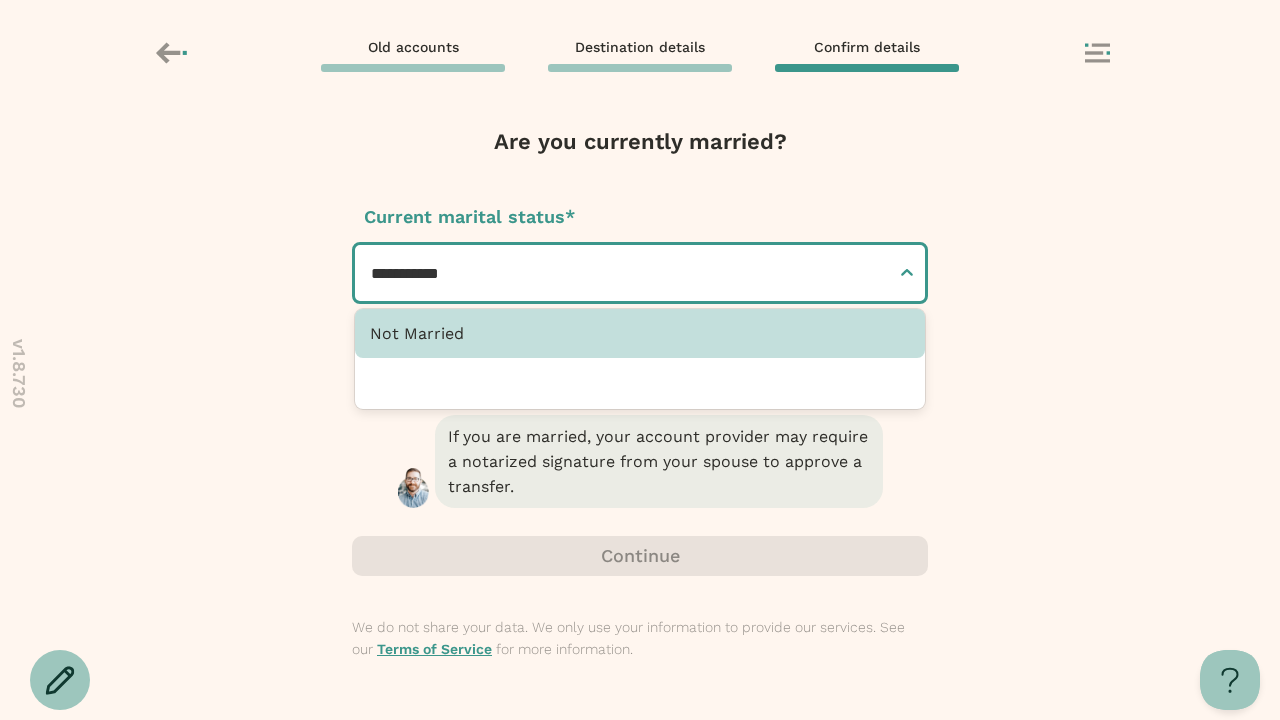 type 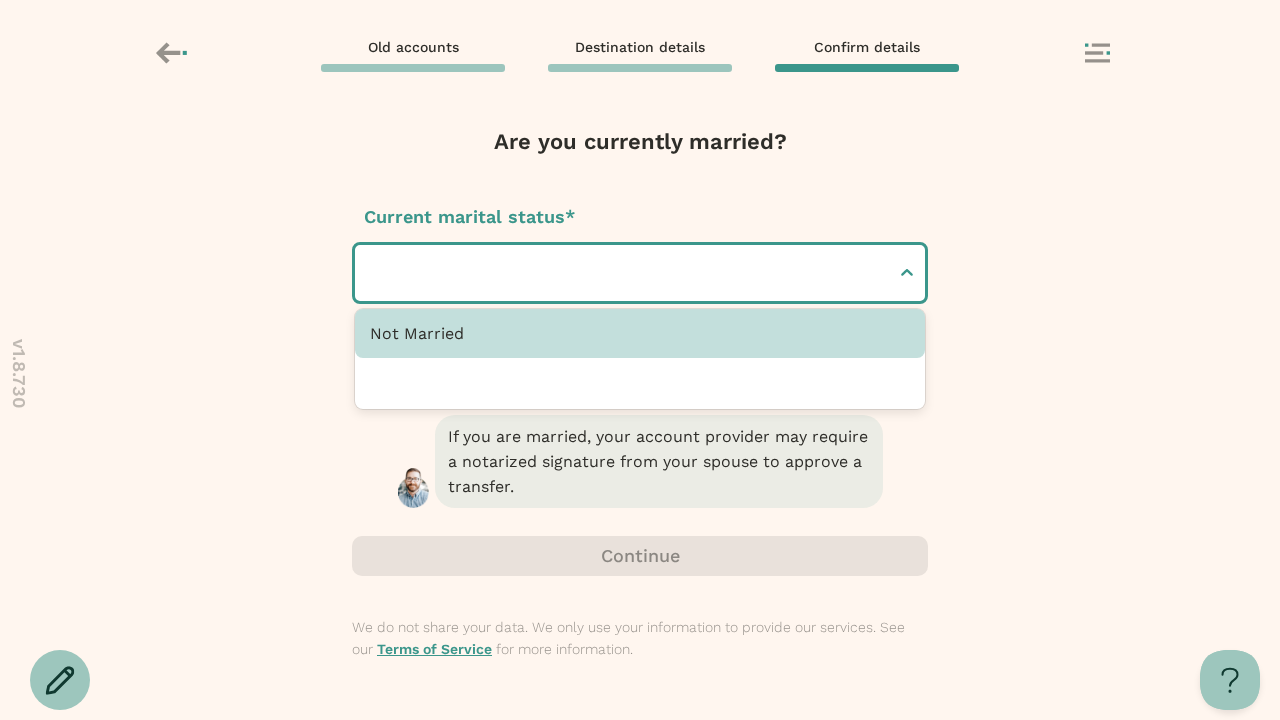 click at bounding box center [640, 556] 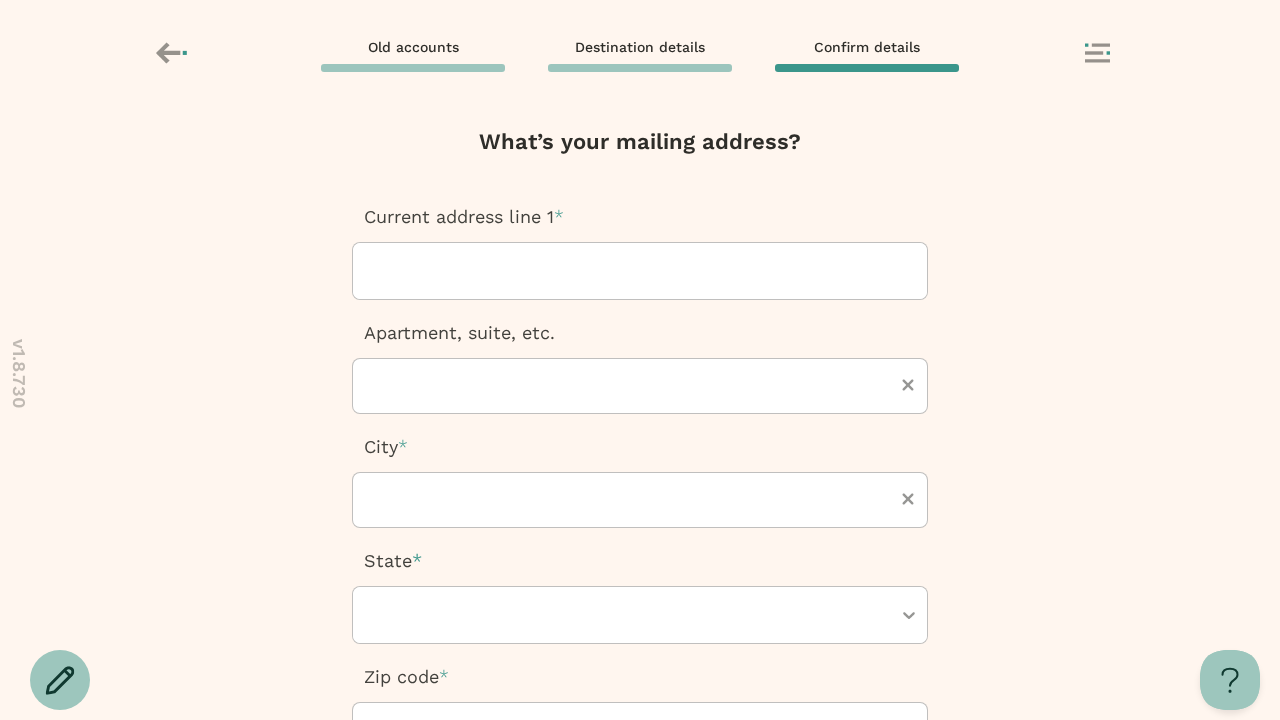 click at bounding box center (371, 271) 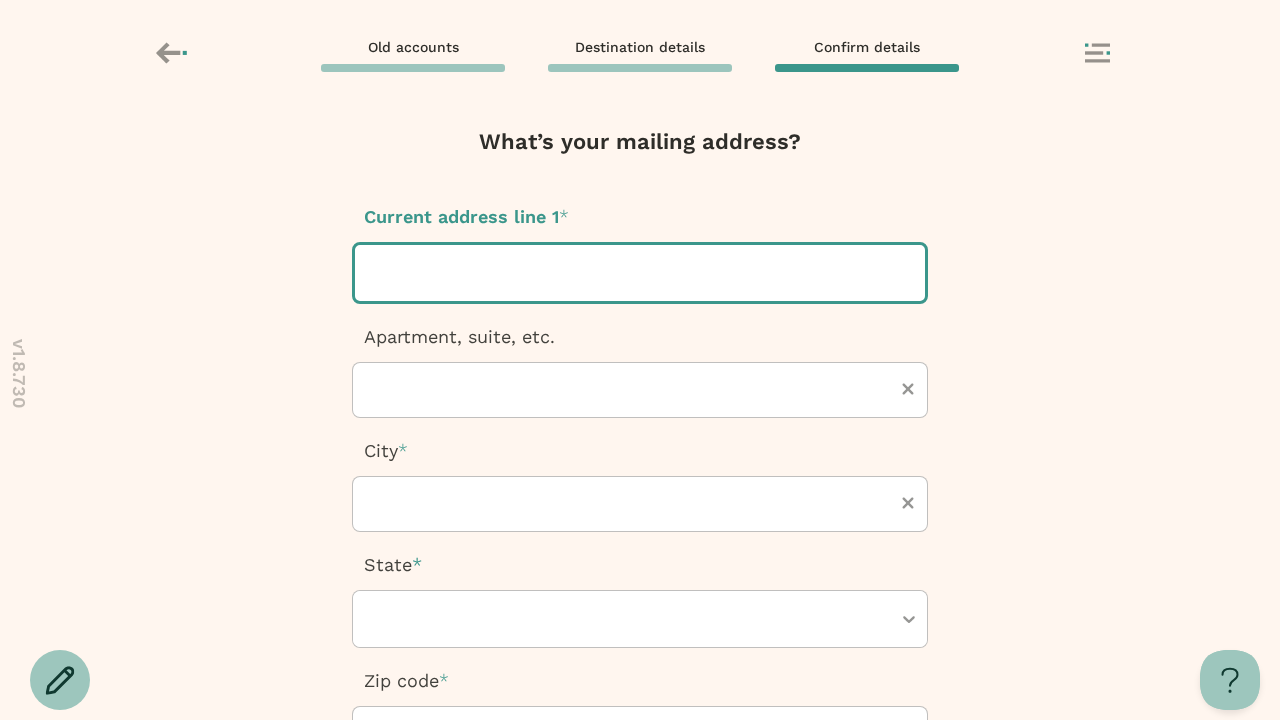 click at bounding box center (373, 273) 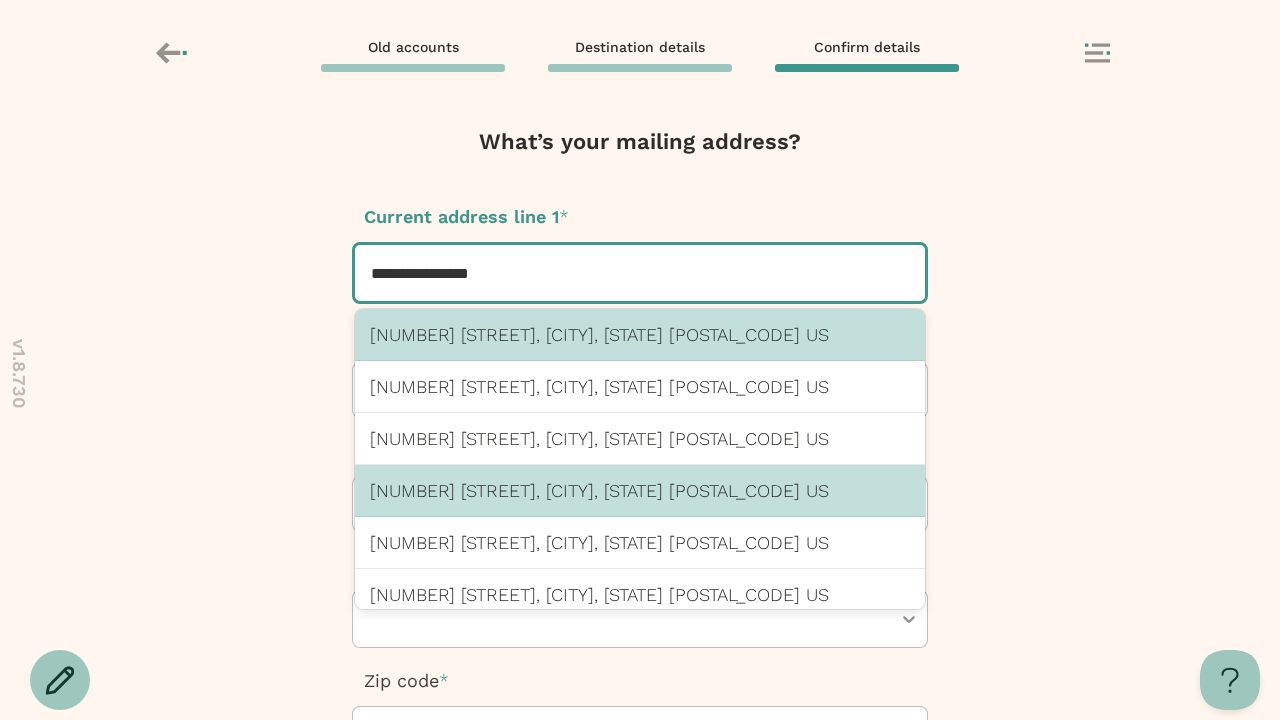 click on "123 Chicago St, Dewey Beach, DE 19971 US" at bounding box center [640, 490] 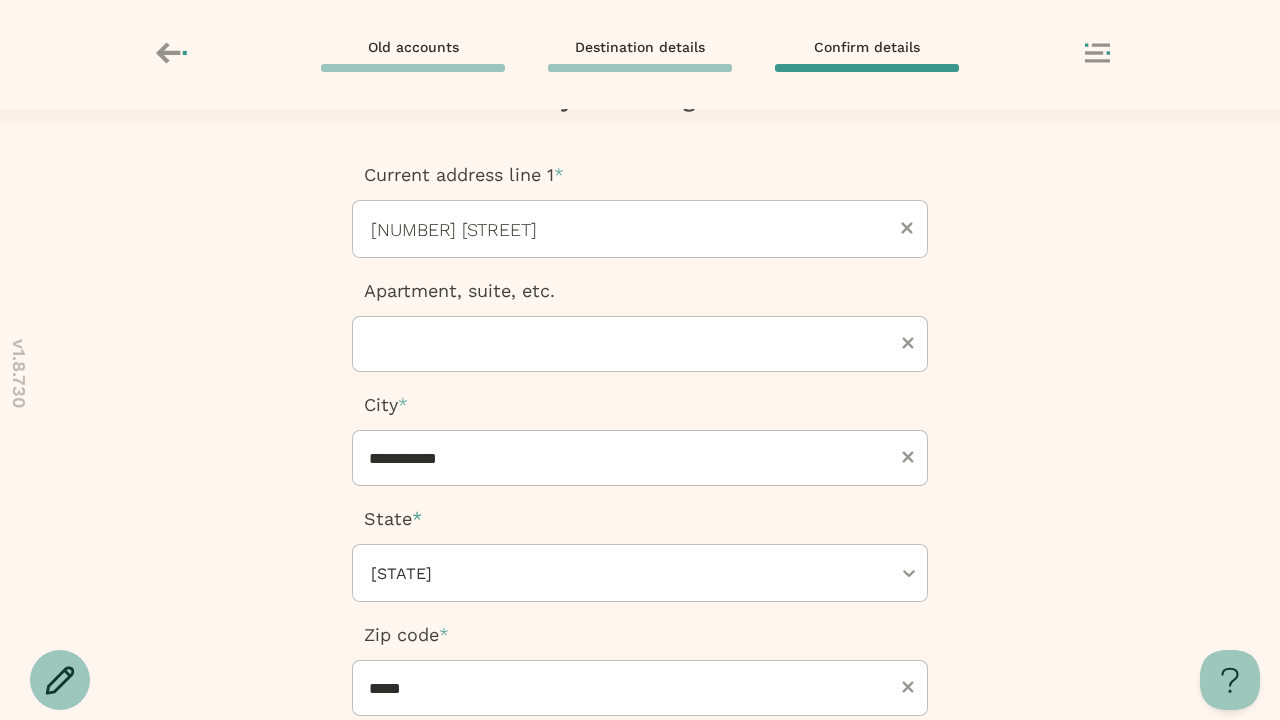 click at bounding box center (640, 884) 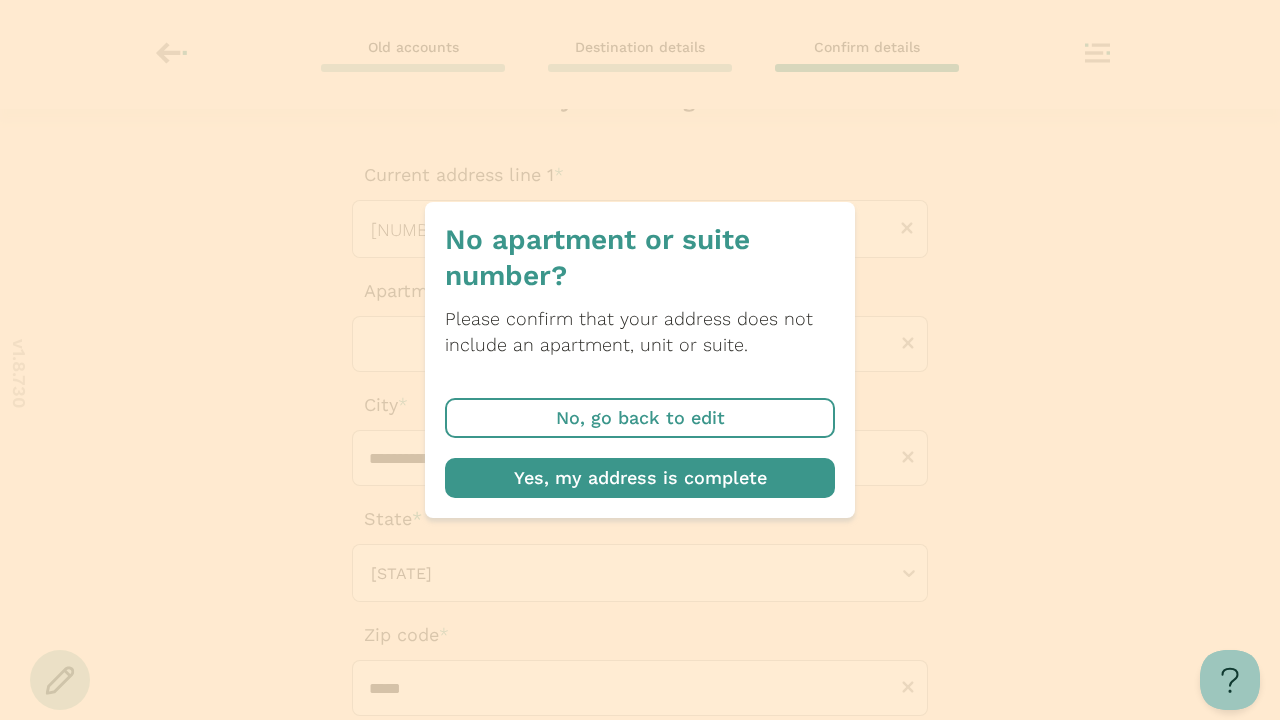 scroll, scrollTop: 370, scrollLeft: 0, axis: vertical 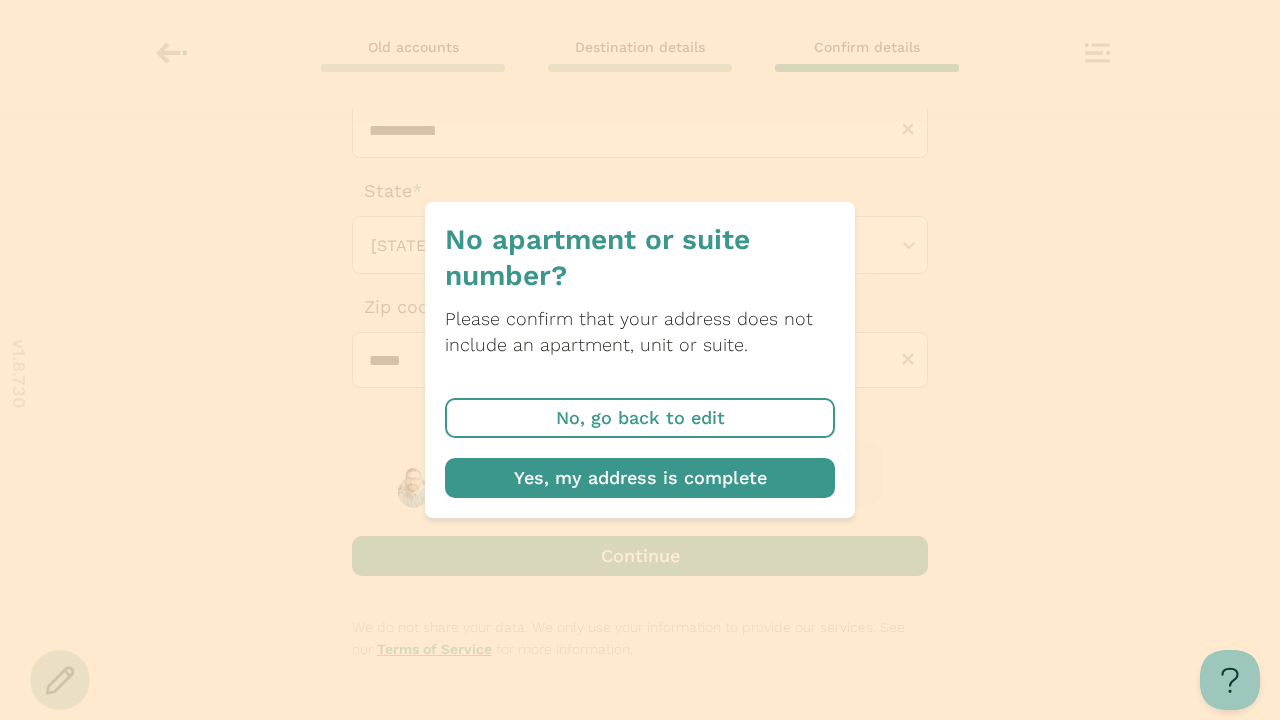 click at bounding box center [640, 478] 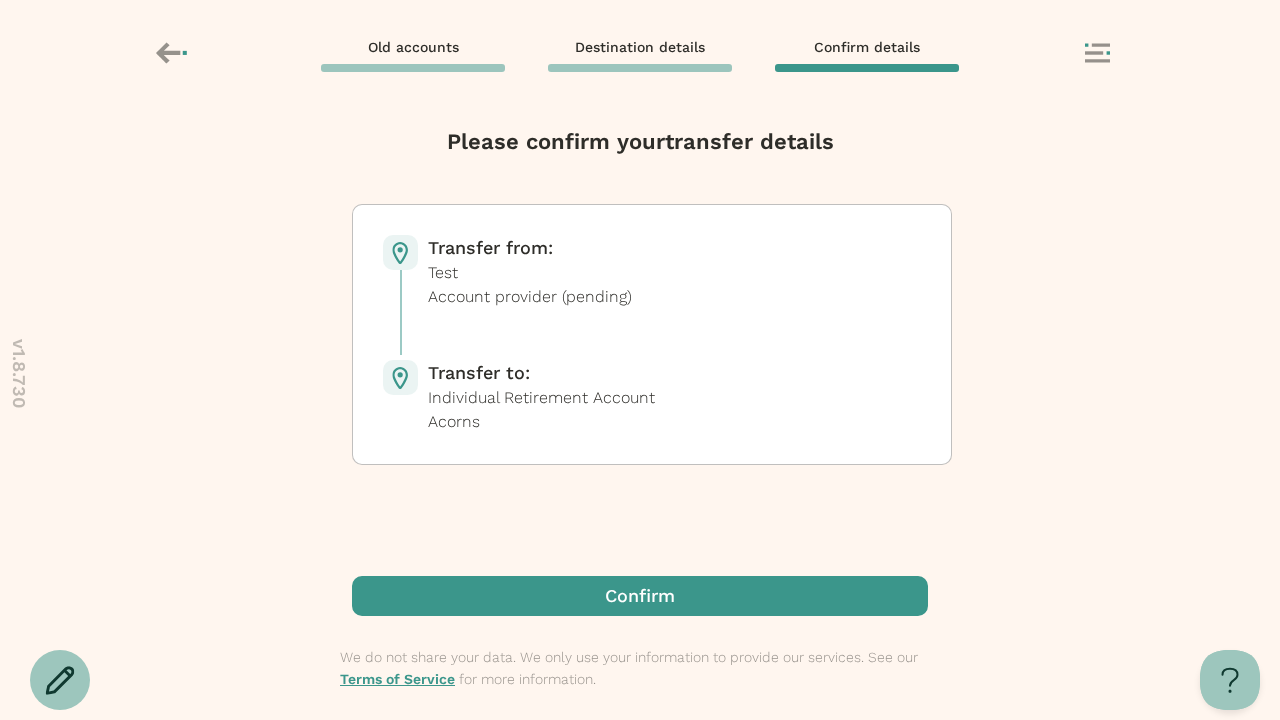 scroll, scrollTop: 0, scrollLeft: 0, axis: both 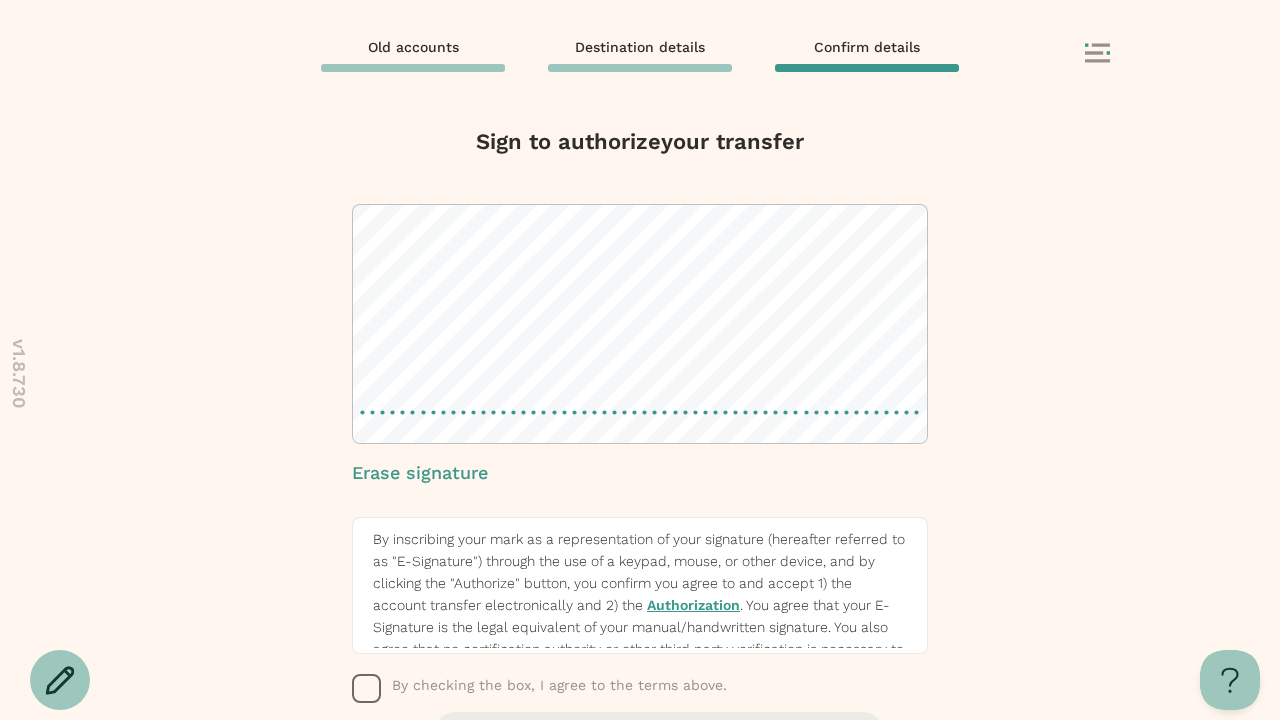 click 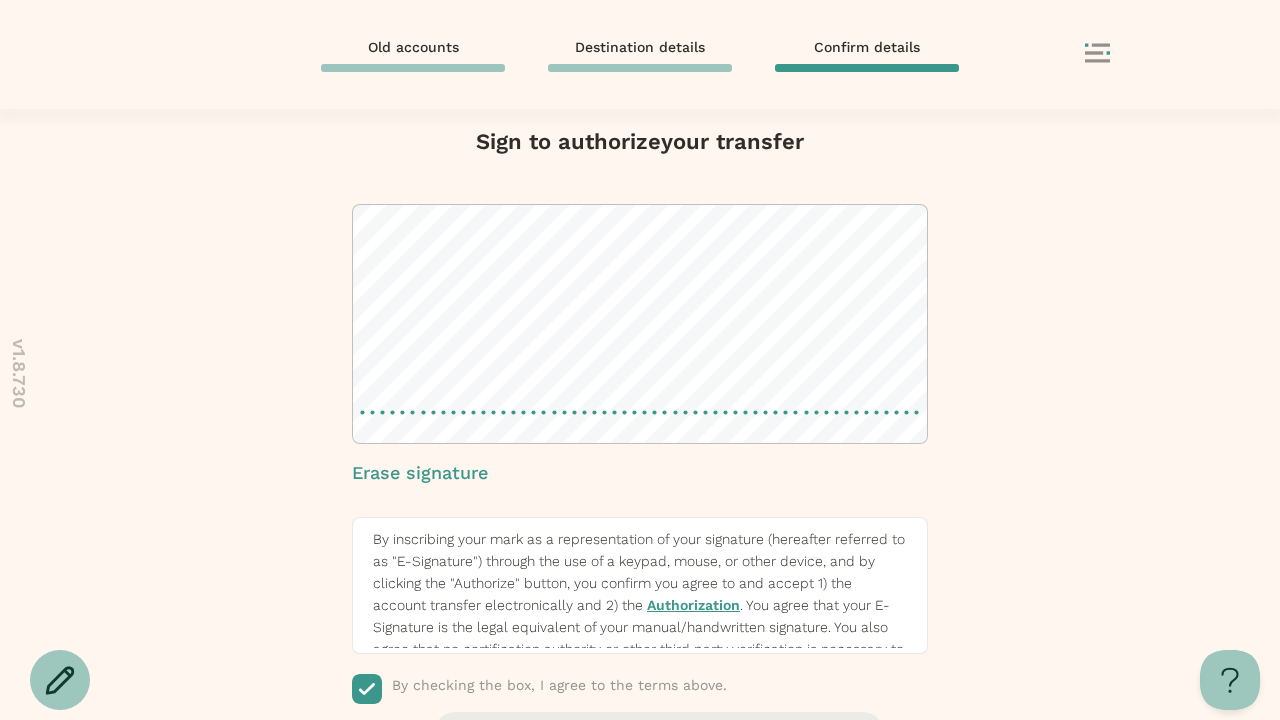 scroll, scrollTop: 183, scrollLeft: 0, axis: vertical 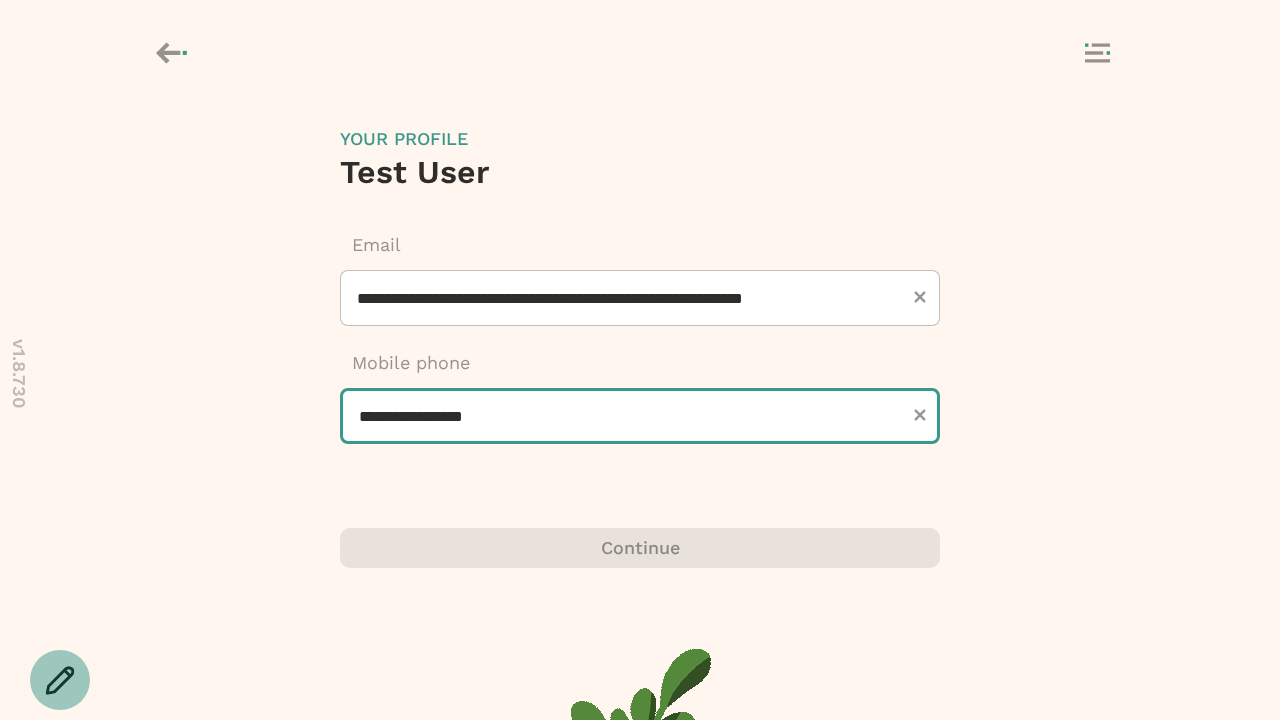 click on "**********" at bounding box center [640, 416] 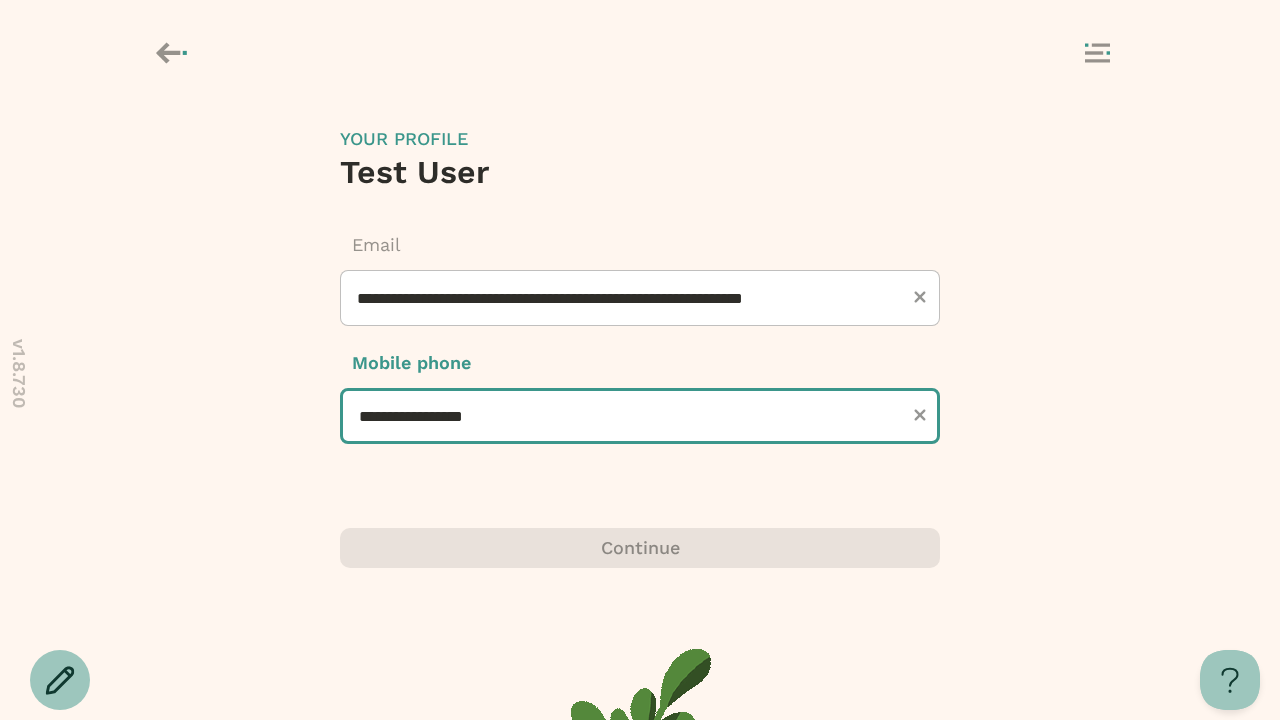 scroll, scrollTop: 0, scrollLeft: 0, axis: both 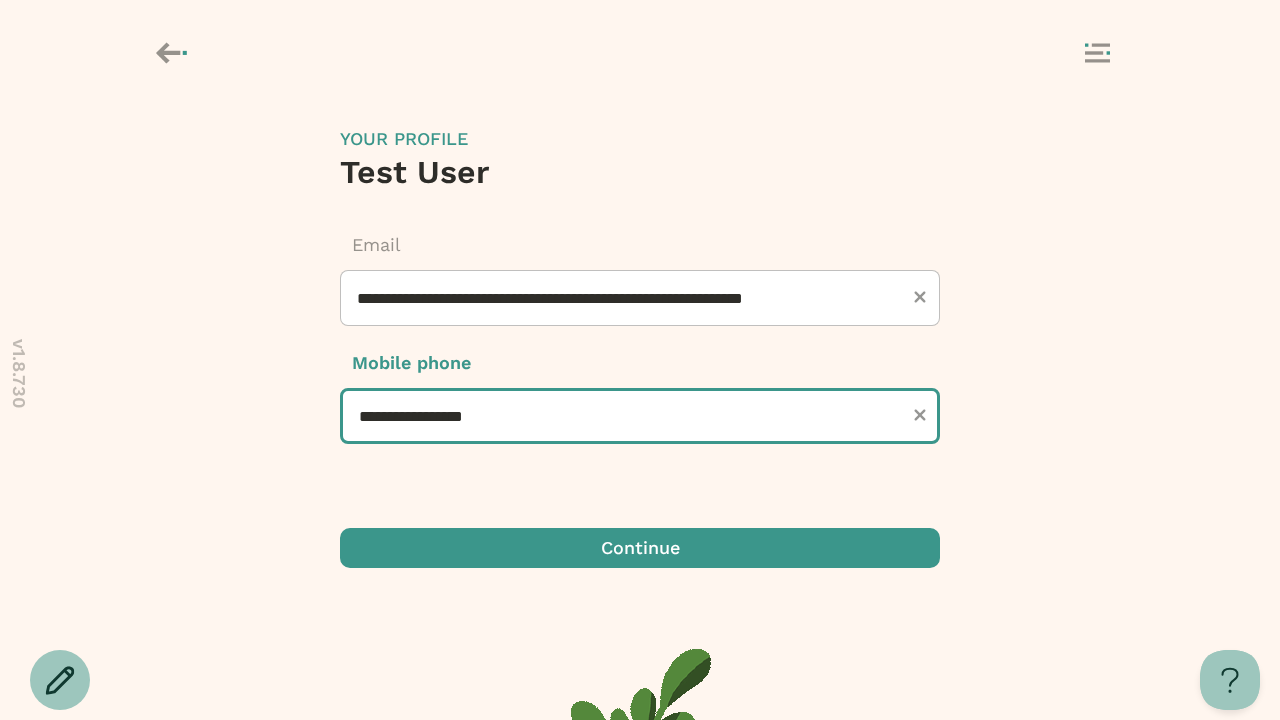 type on "**********" 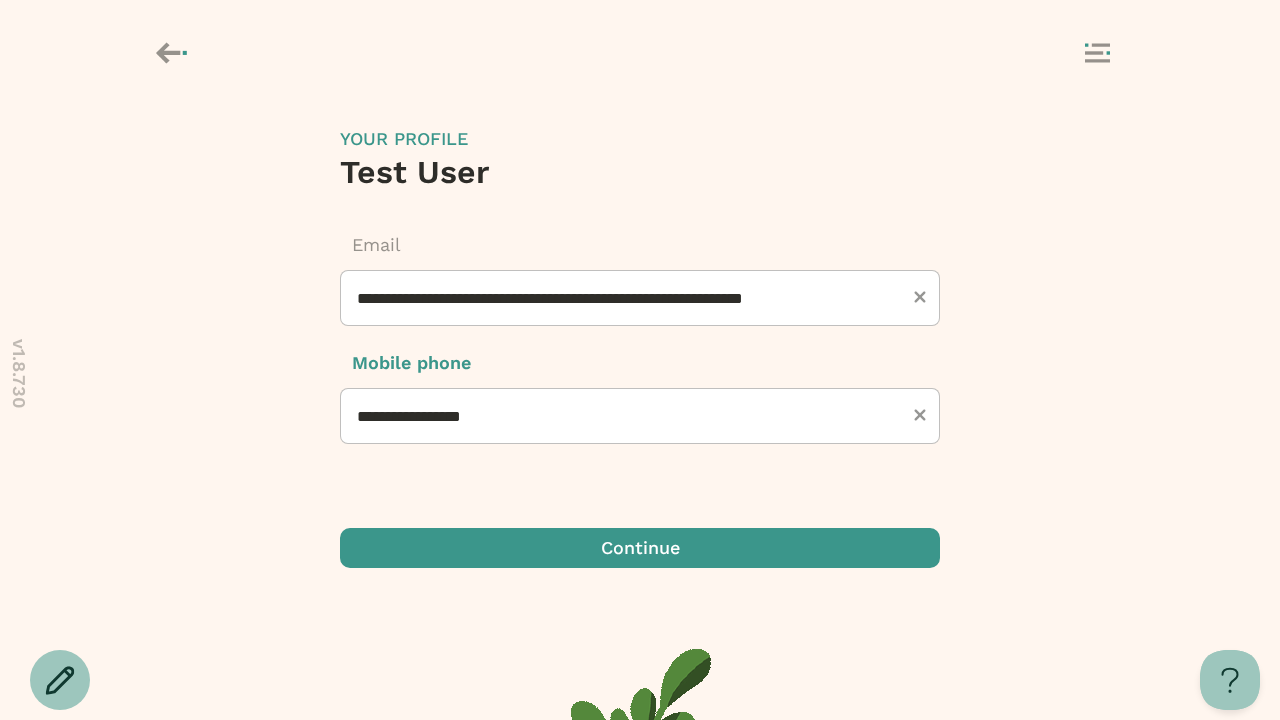 click at bounding box center (640, 548) 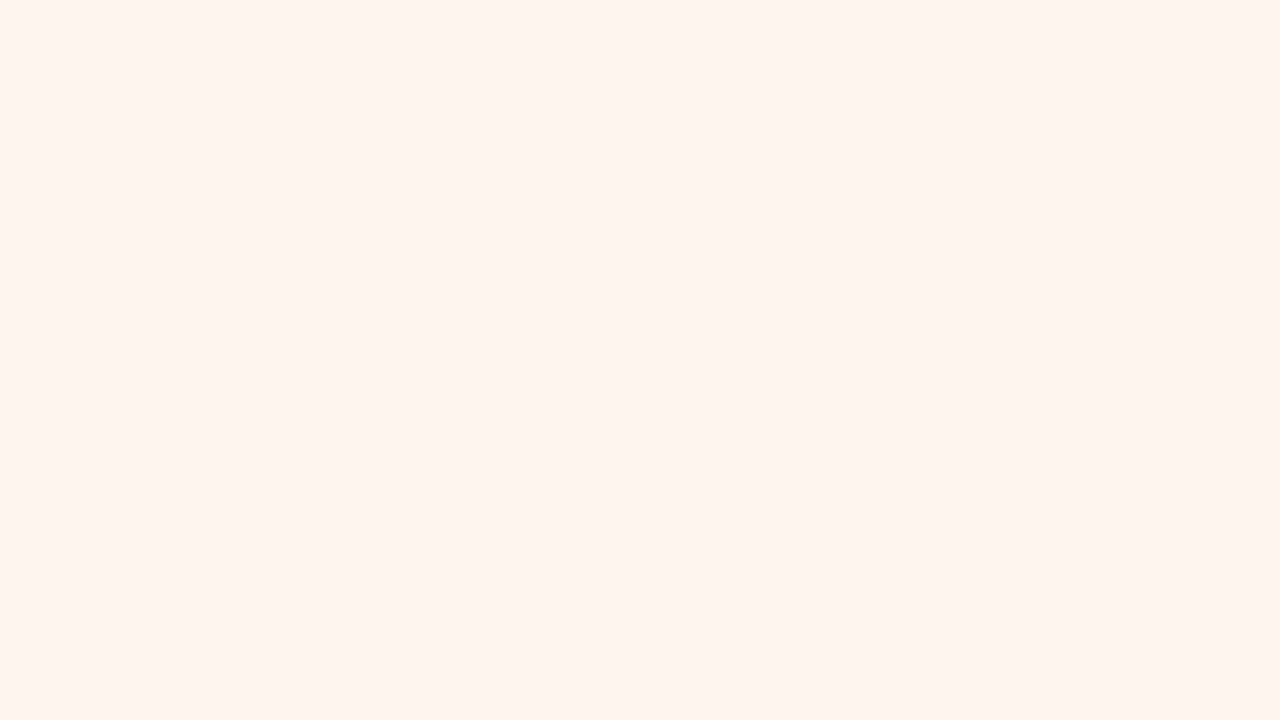 scroll, scrollTop: 0, scrollLeft: 0, axis: both 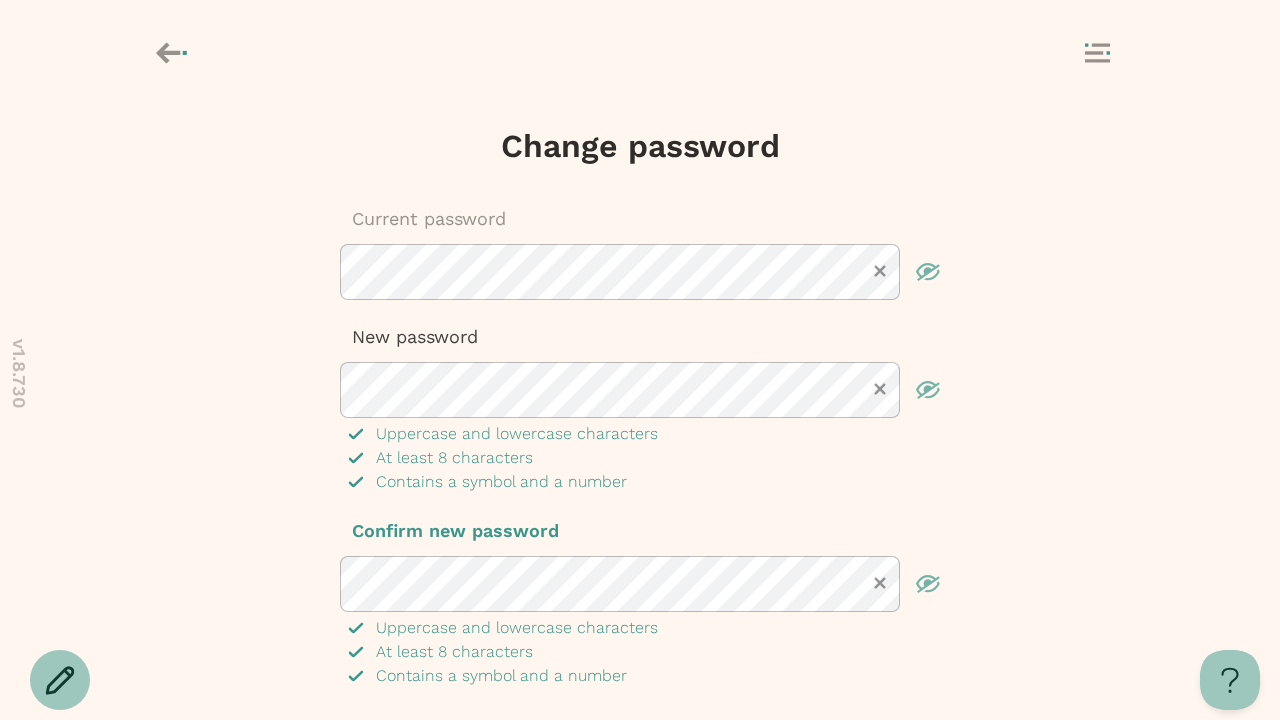 click at bounding box center [640, 748] 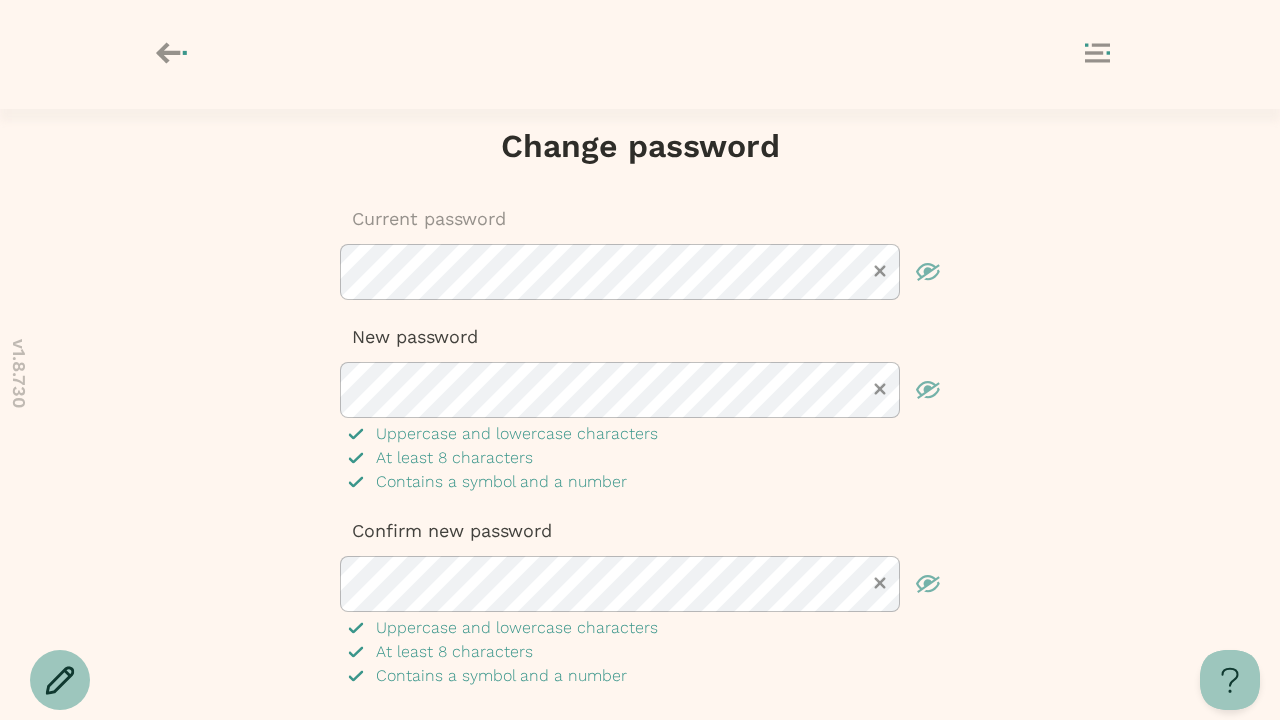 scroll, scrollTop: 78, scrollLeft: 0, axis: vertical 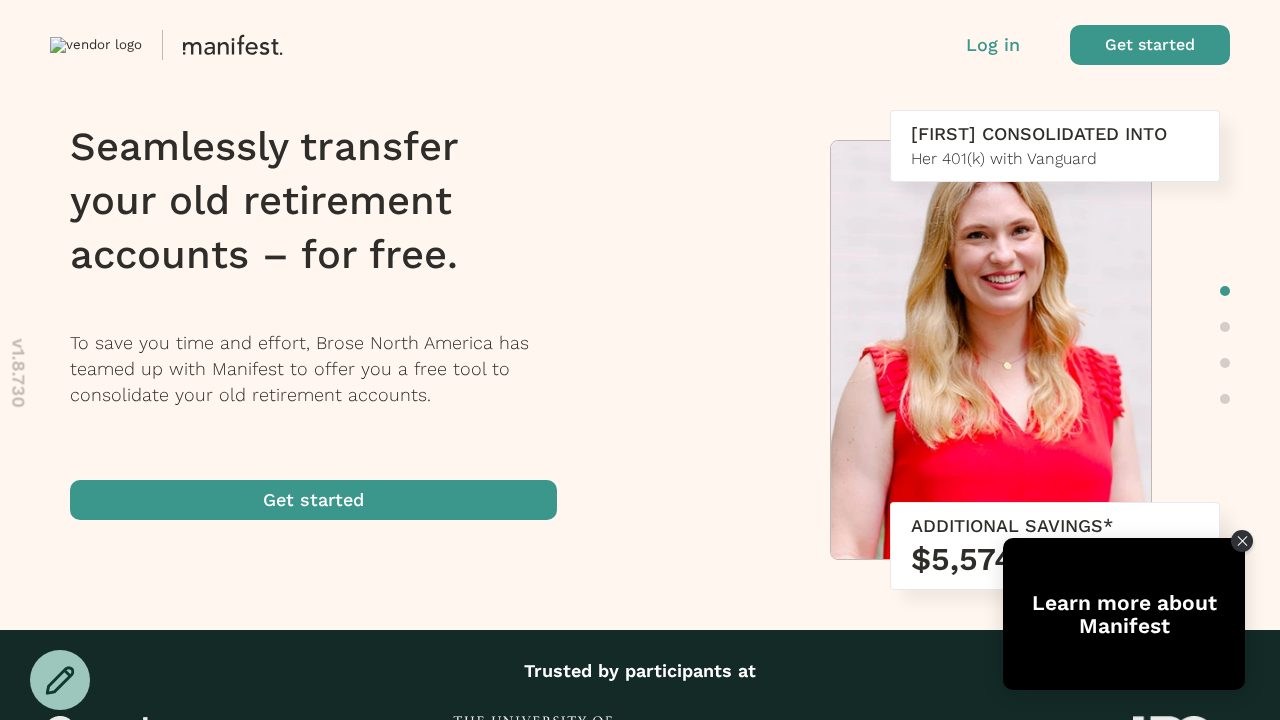 click at bounding box center [1150, 45] 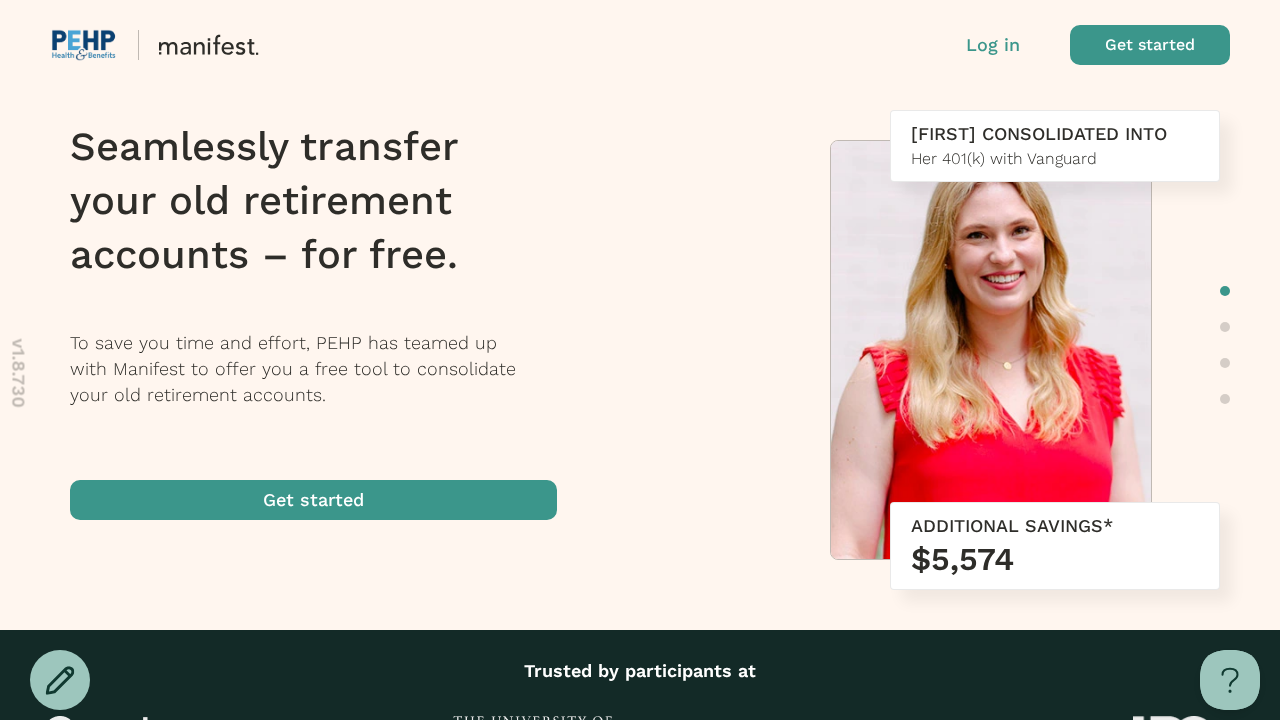 scroll, scrollTop: 0, scrollLeft: 0, axis: both 